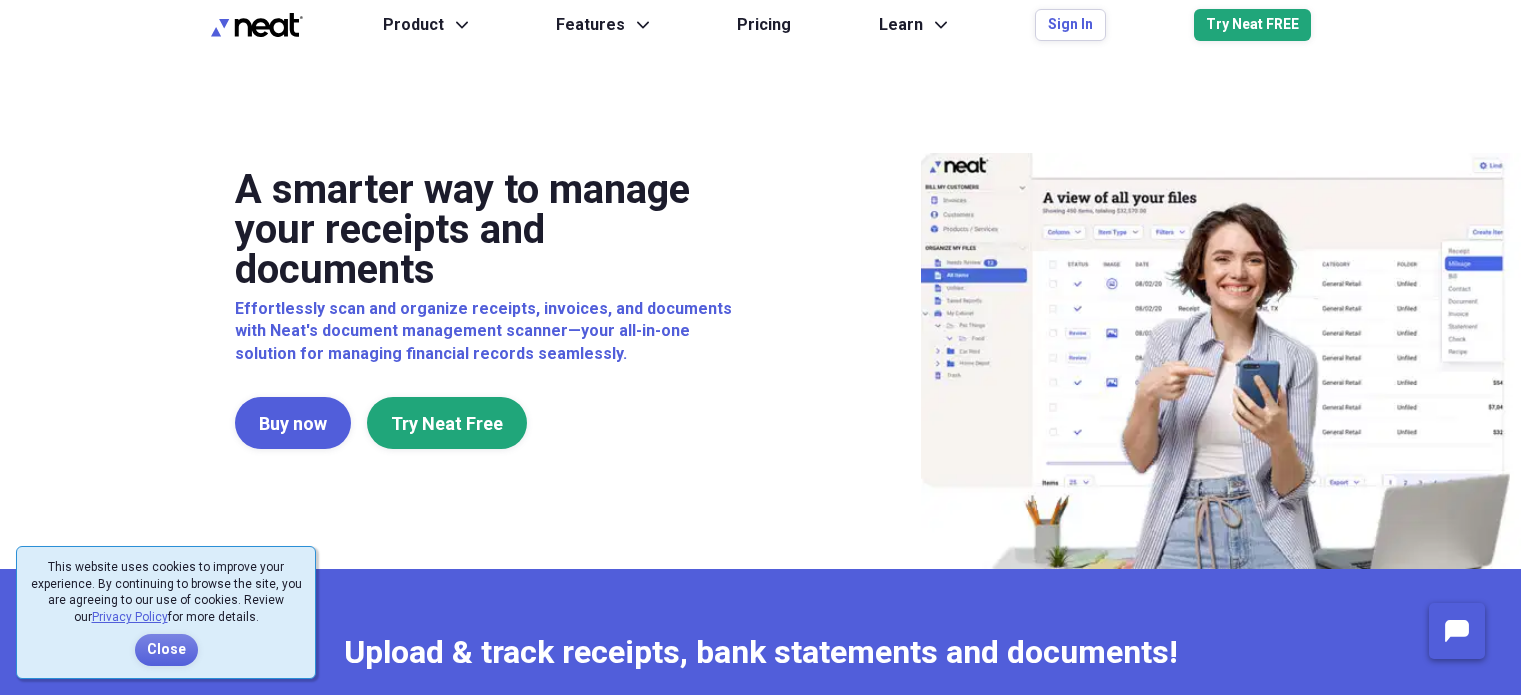 scroll, scrollTop: 0, scrollLeft: 0, axis: both 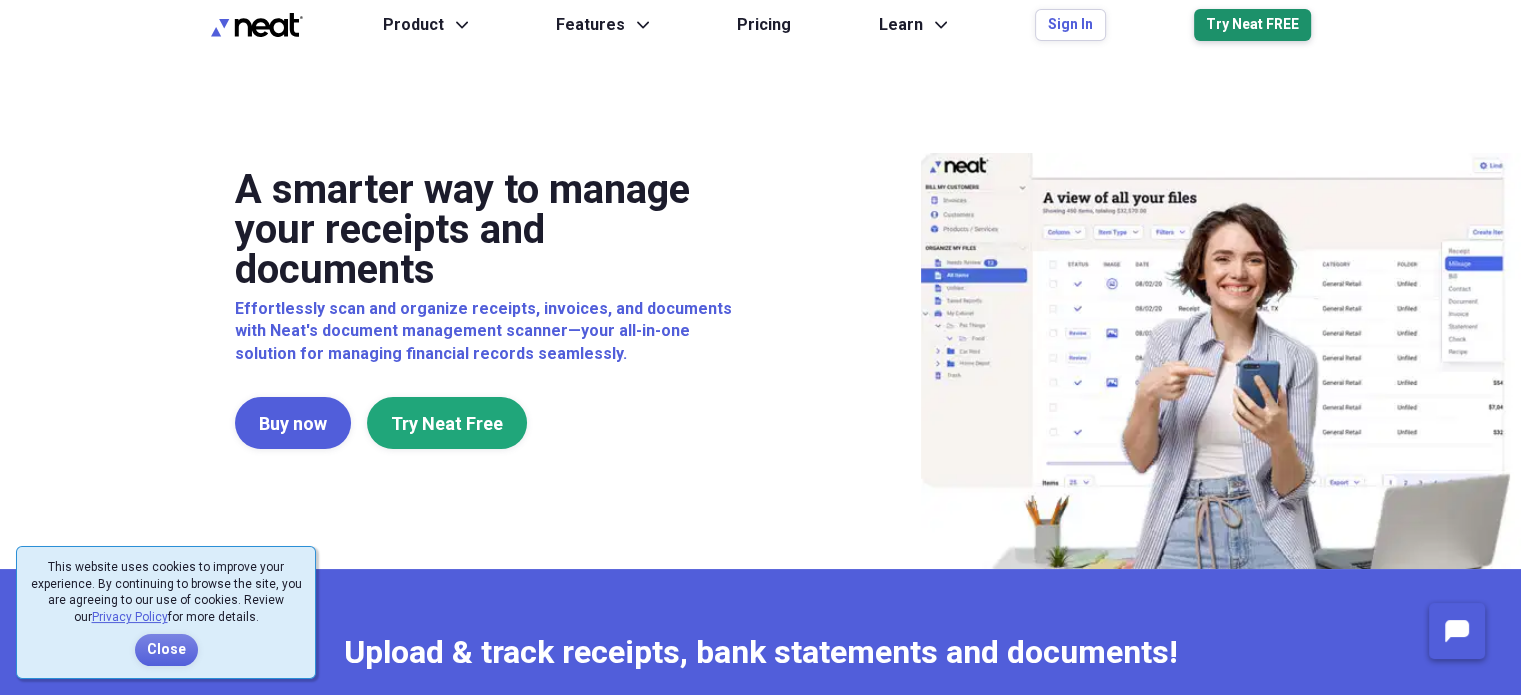 click on "Try Neat FREE" at bounding box center [1252, 25] 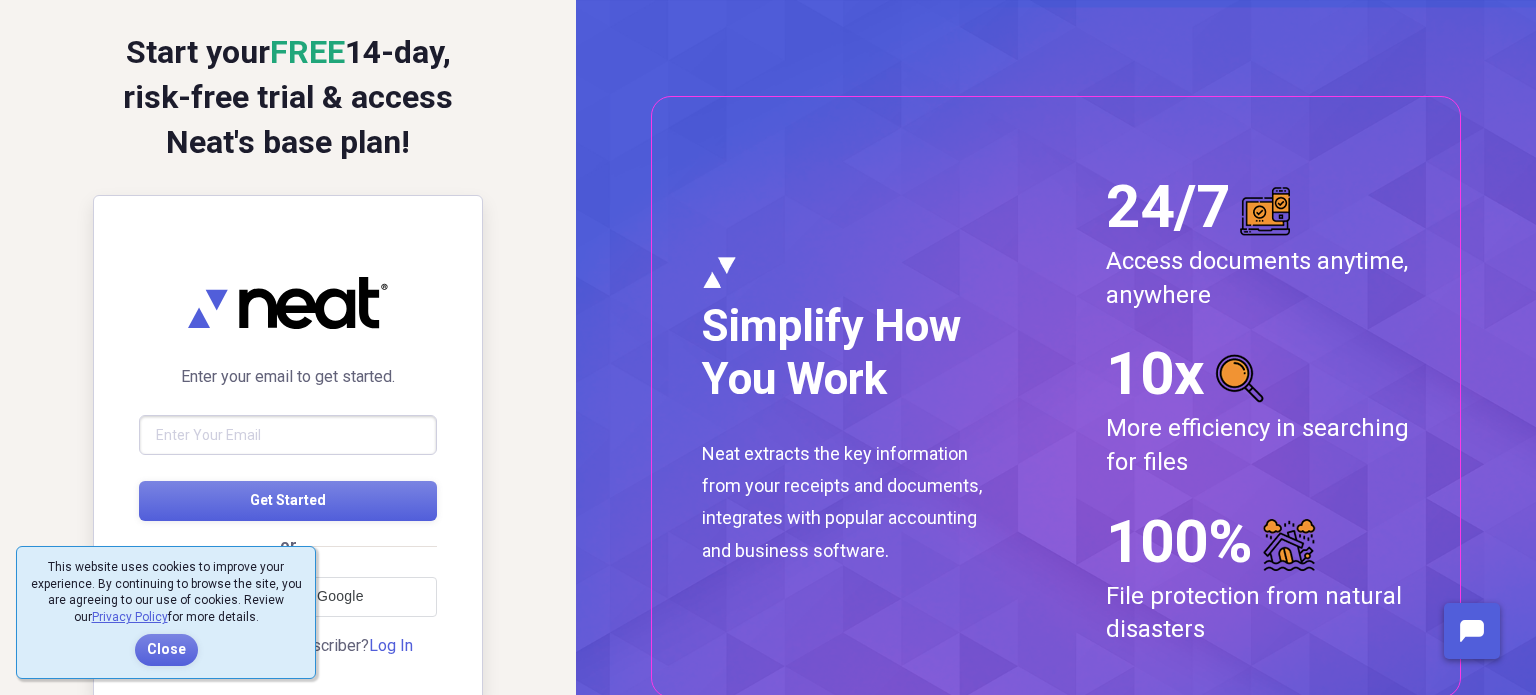 scroll, scrollTop: 0, scrollLeft: 0, axis: both 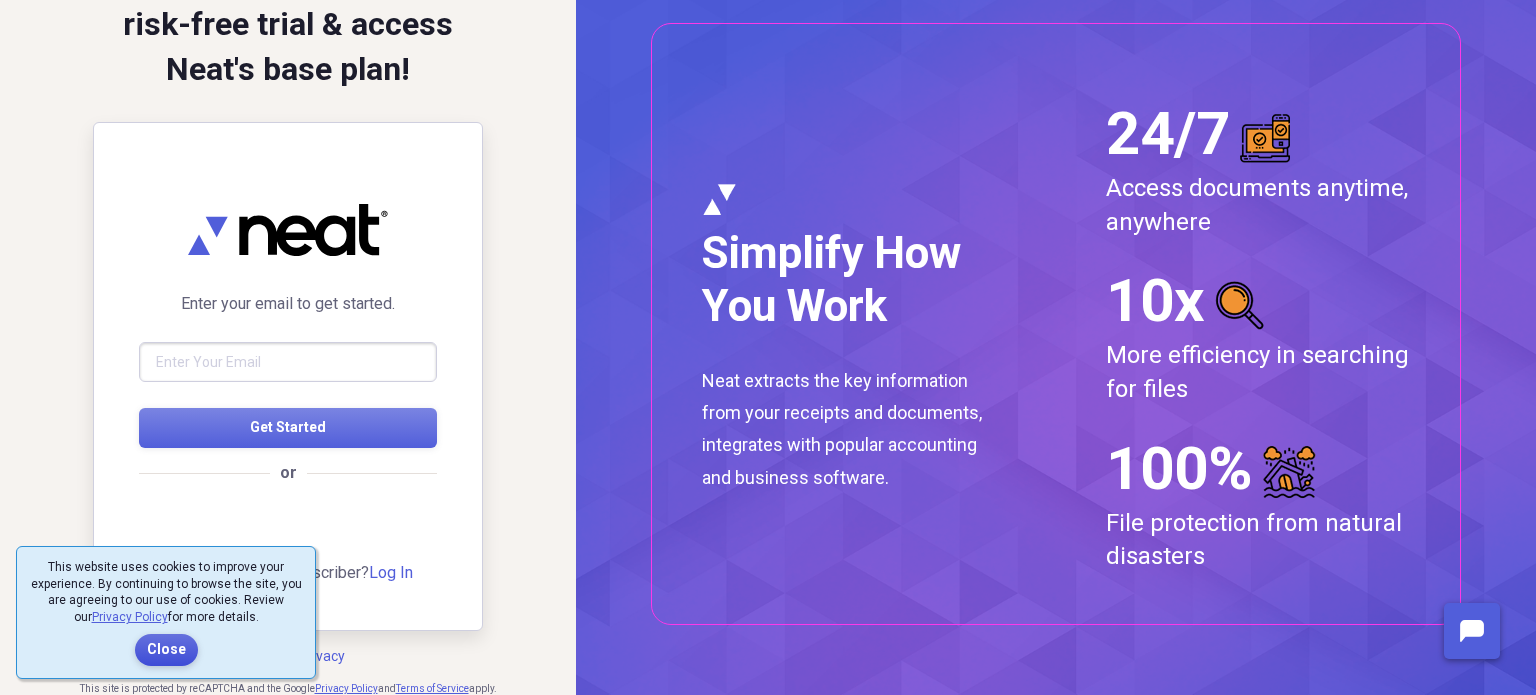click on "Close" at bounding box center (166, 650) 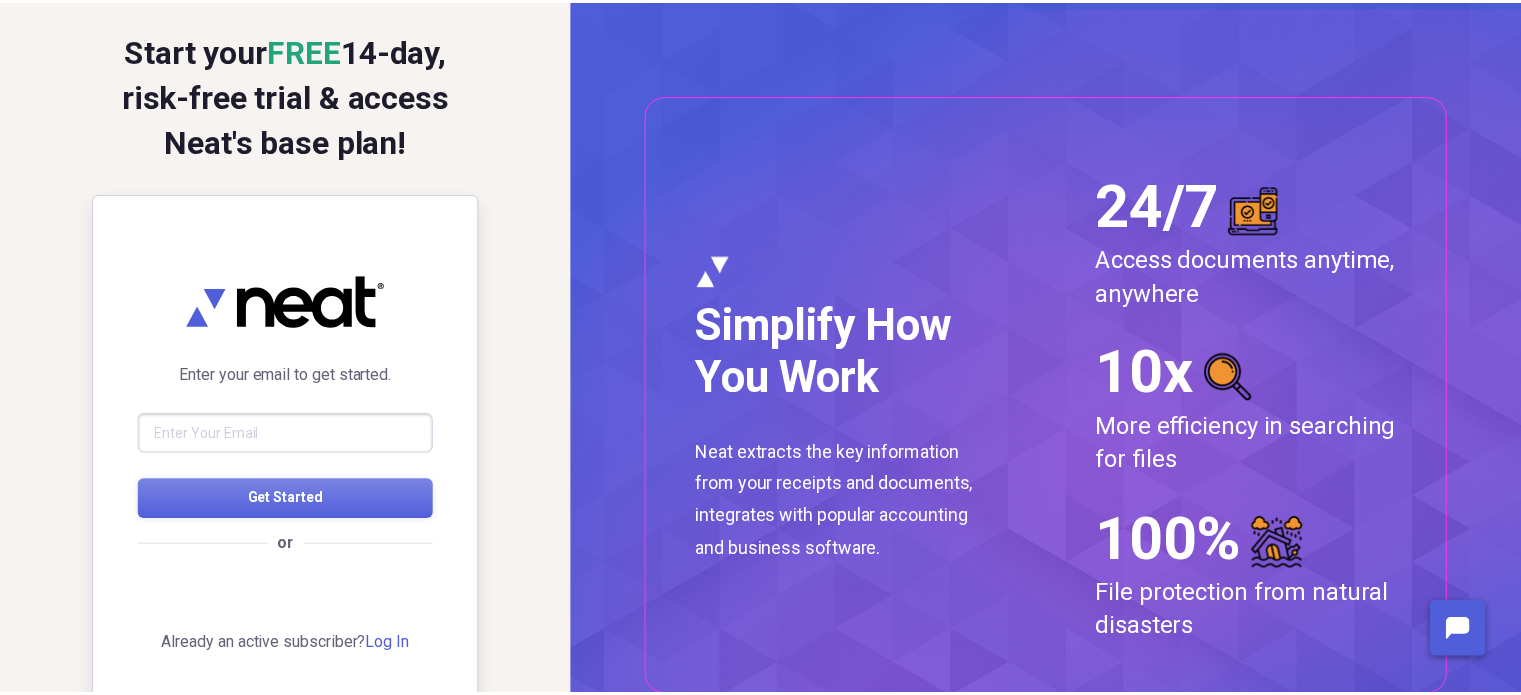 scroll, scrollTop: 0, scrollLeft: 0, axis: both 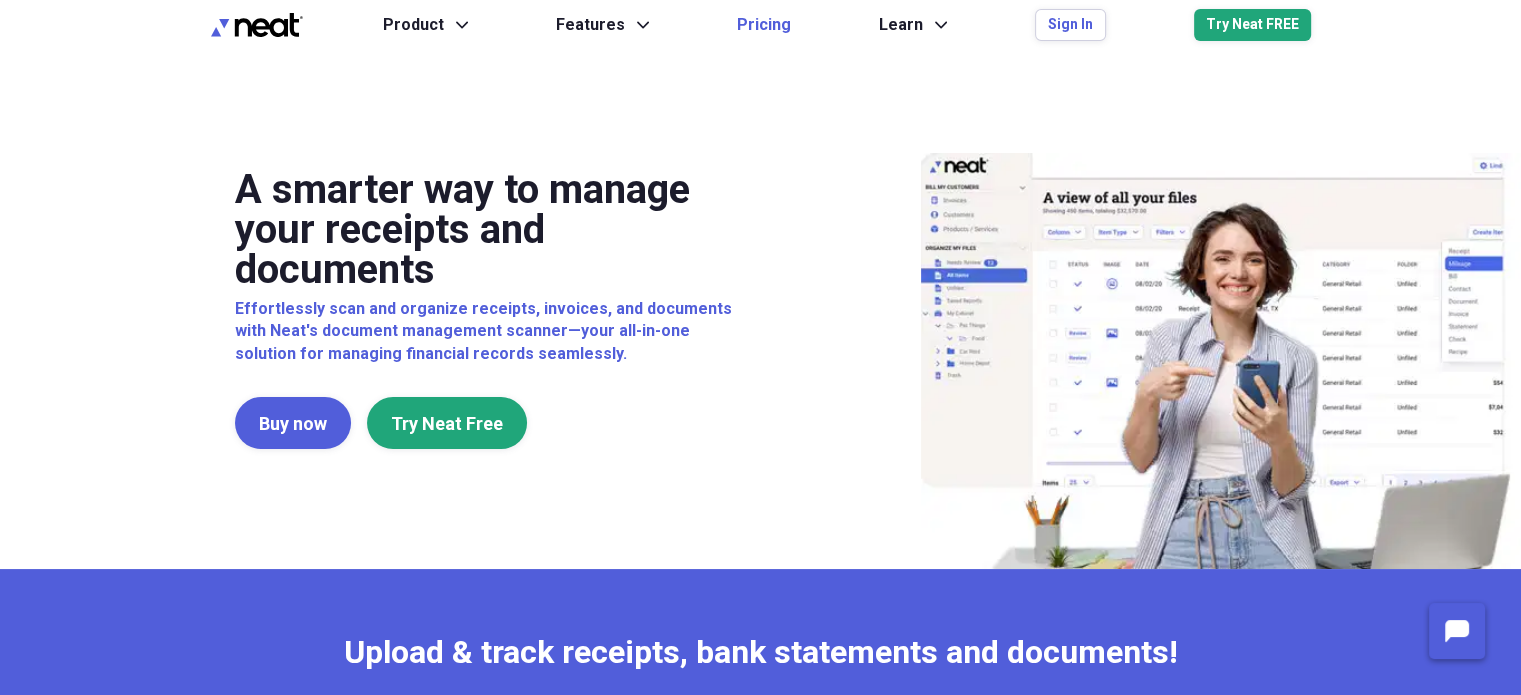 click on "Pricing" at bounding box center (764, 25) 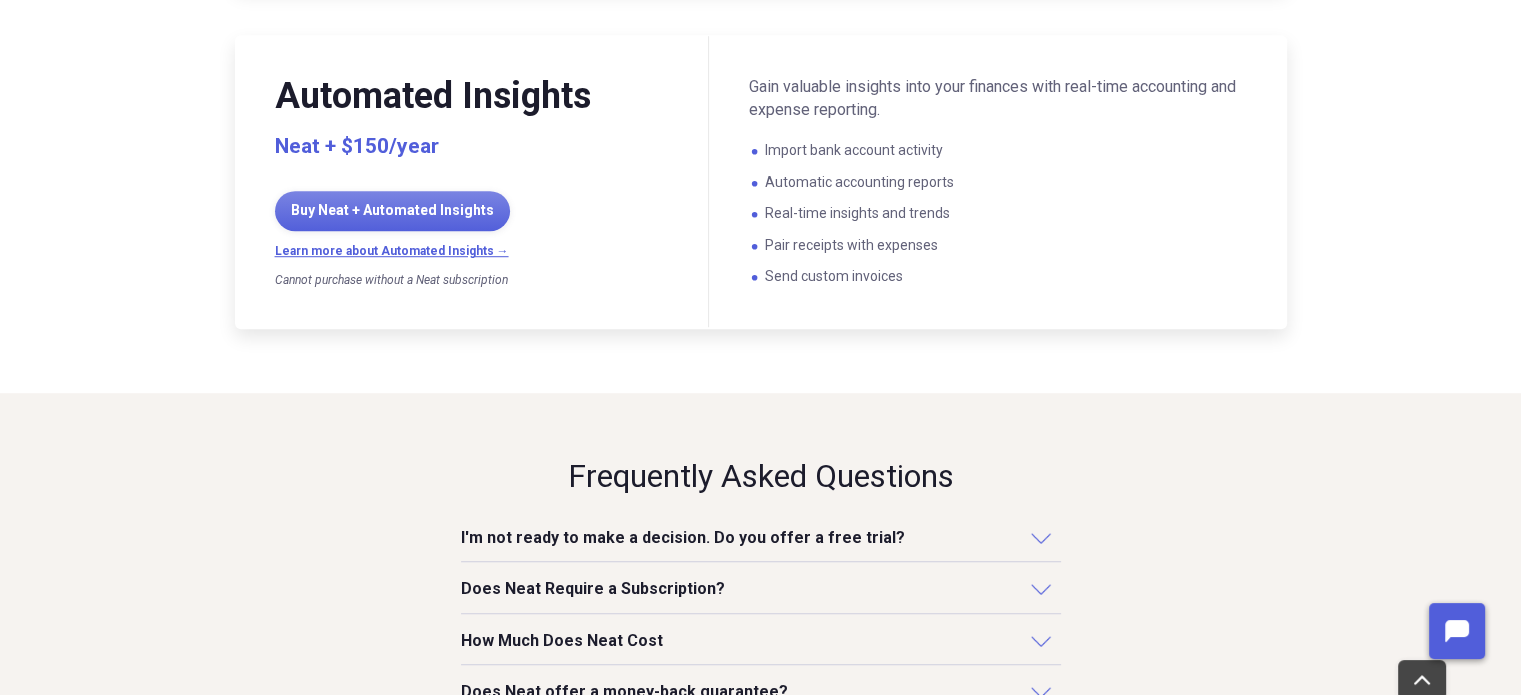 scroll, scrollTop: 1666, scrollLeft: 0, axis: vertical 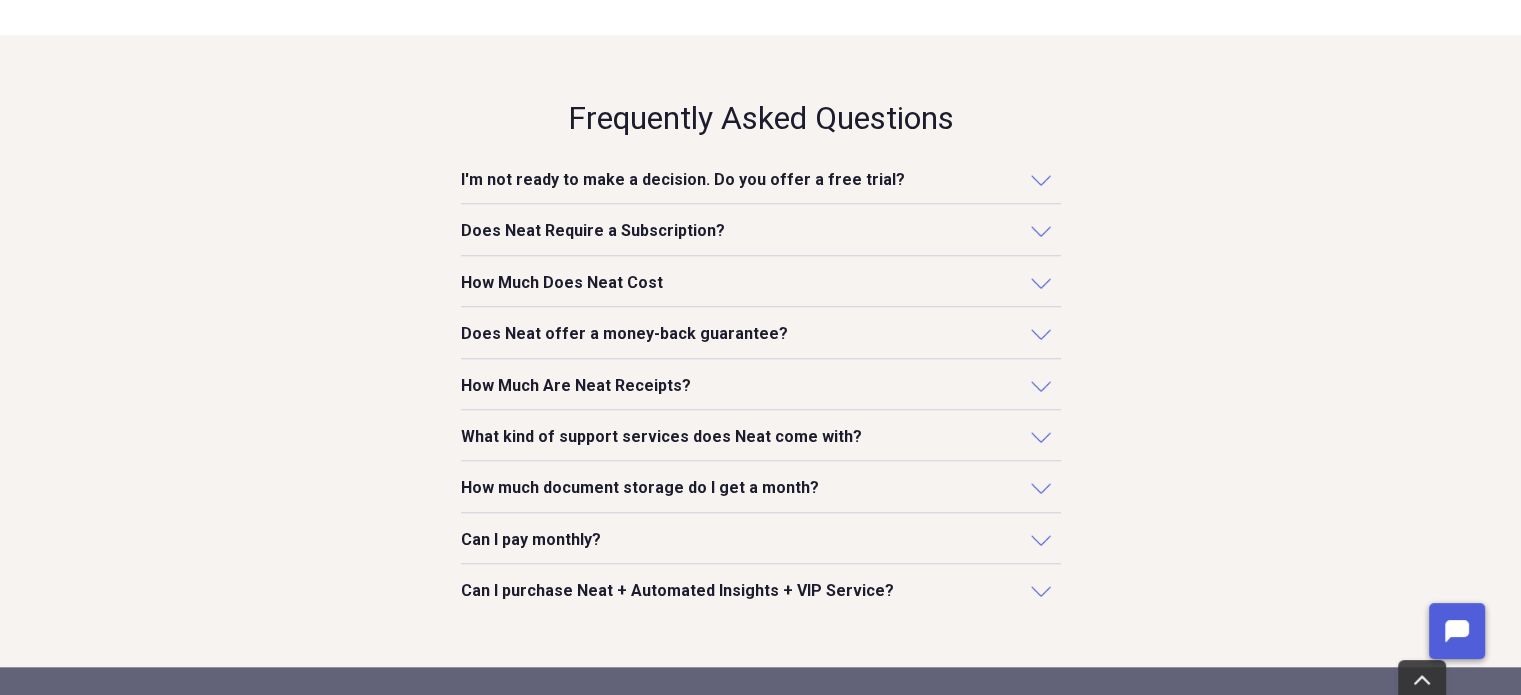 click at bounding box center (1041, 539) 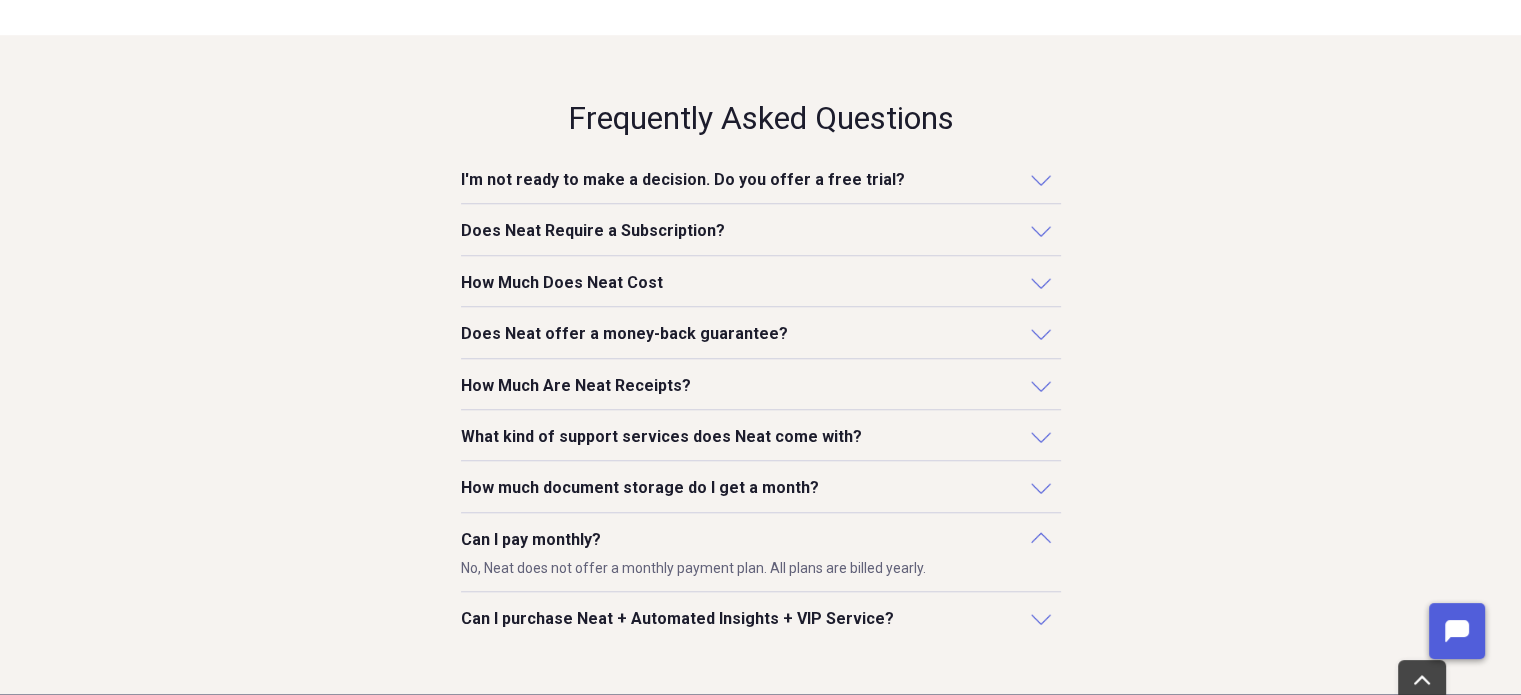 click at bounding box center [1041, 487] 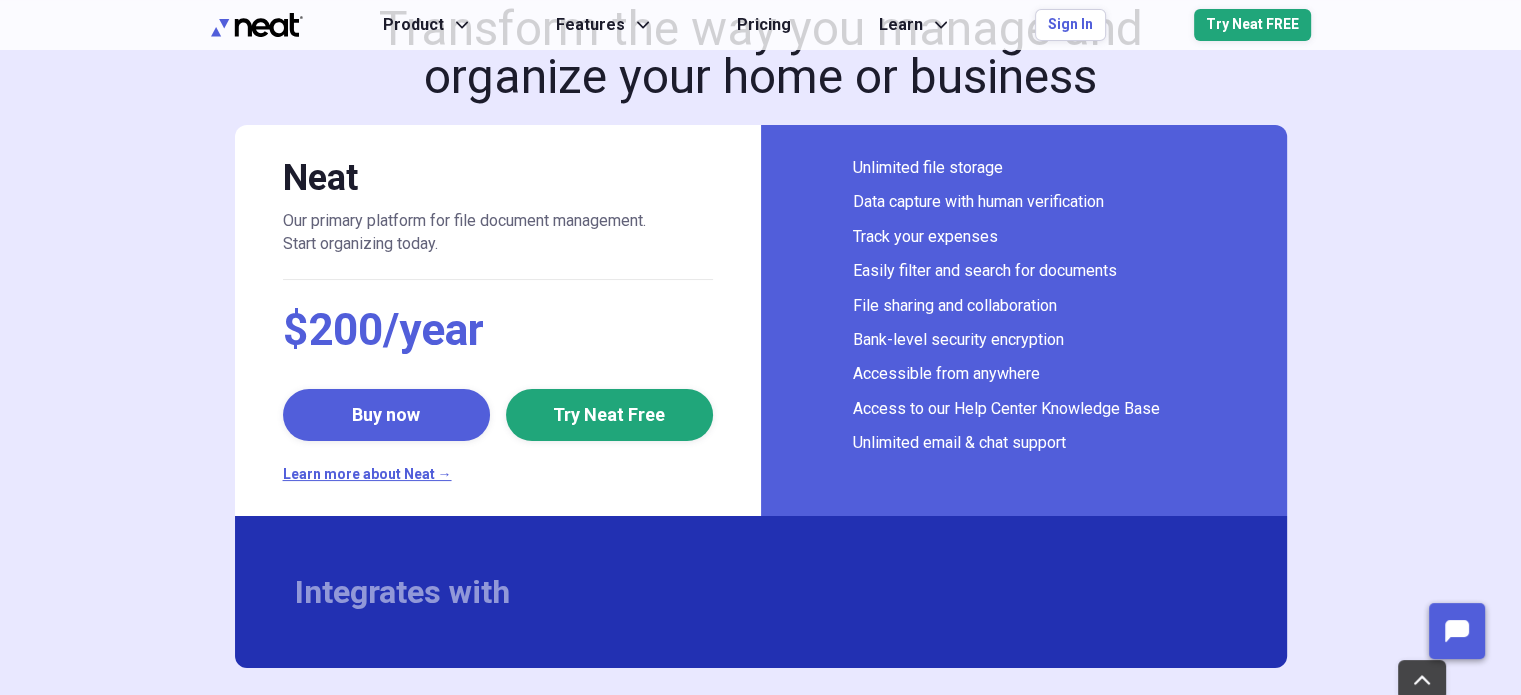 scroll, scrollTop: 0, scrollLeft: 0, axis: both 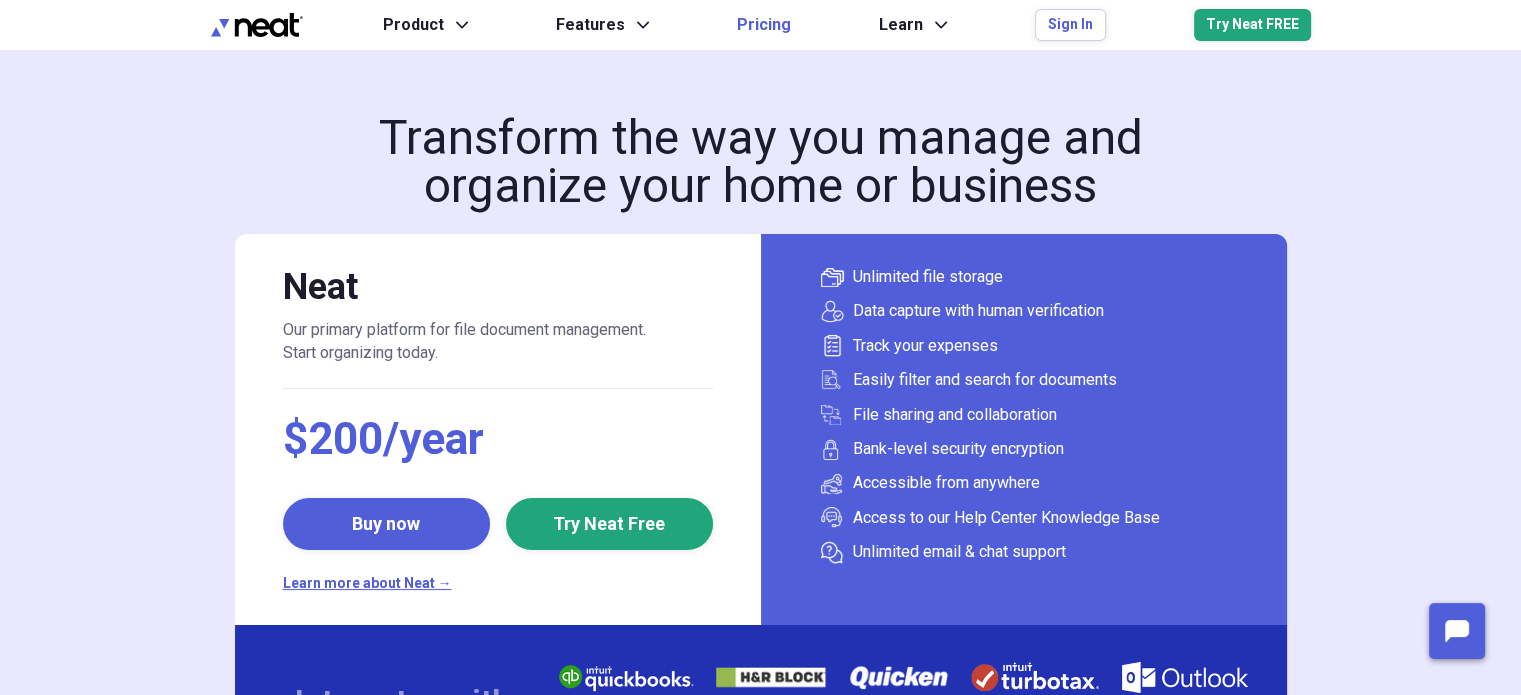 click on "Pricing" at bounding box center (764, 25) 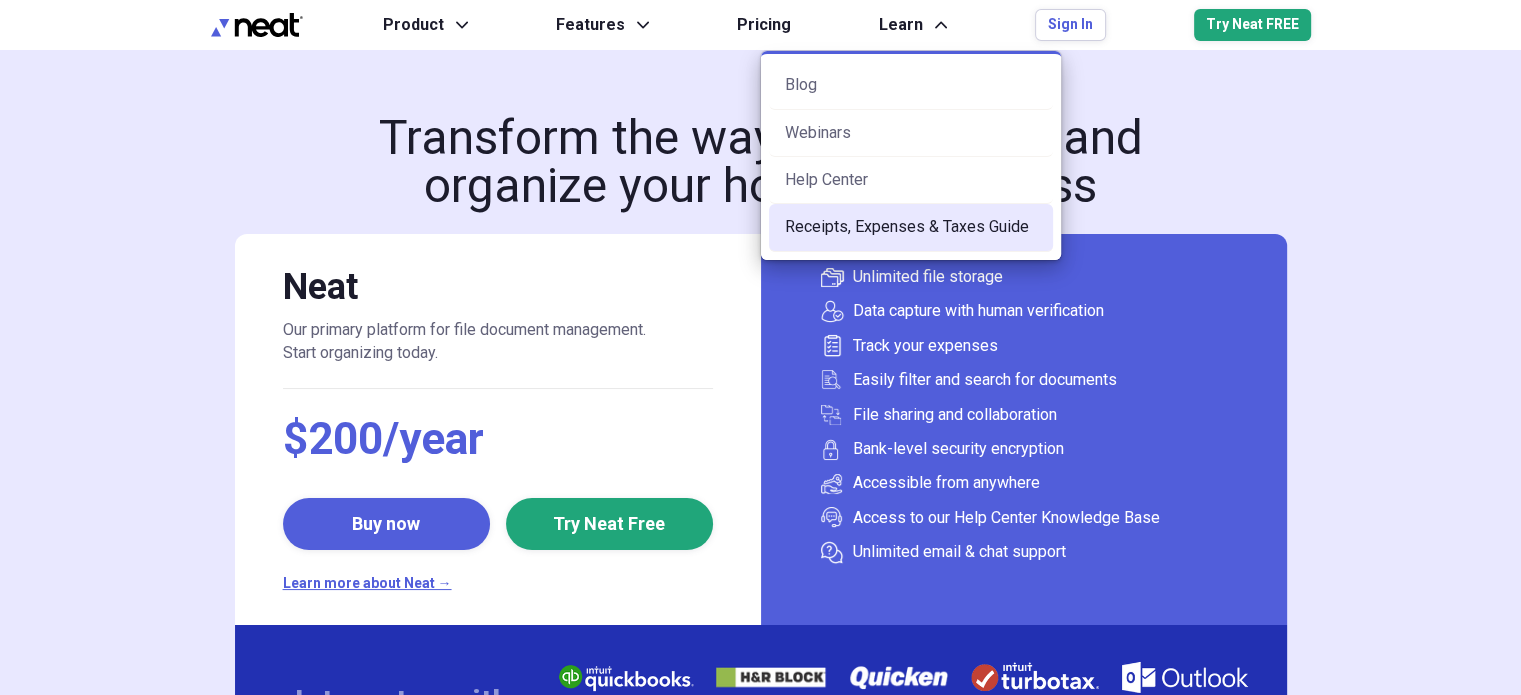 click on "Receipts, Expenses & Taxes Guide" at bounding box center [911, 227] 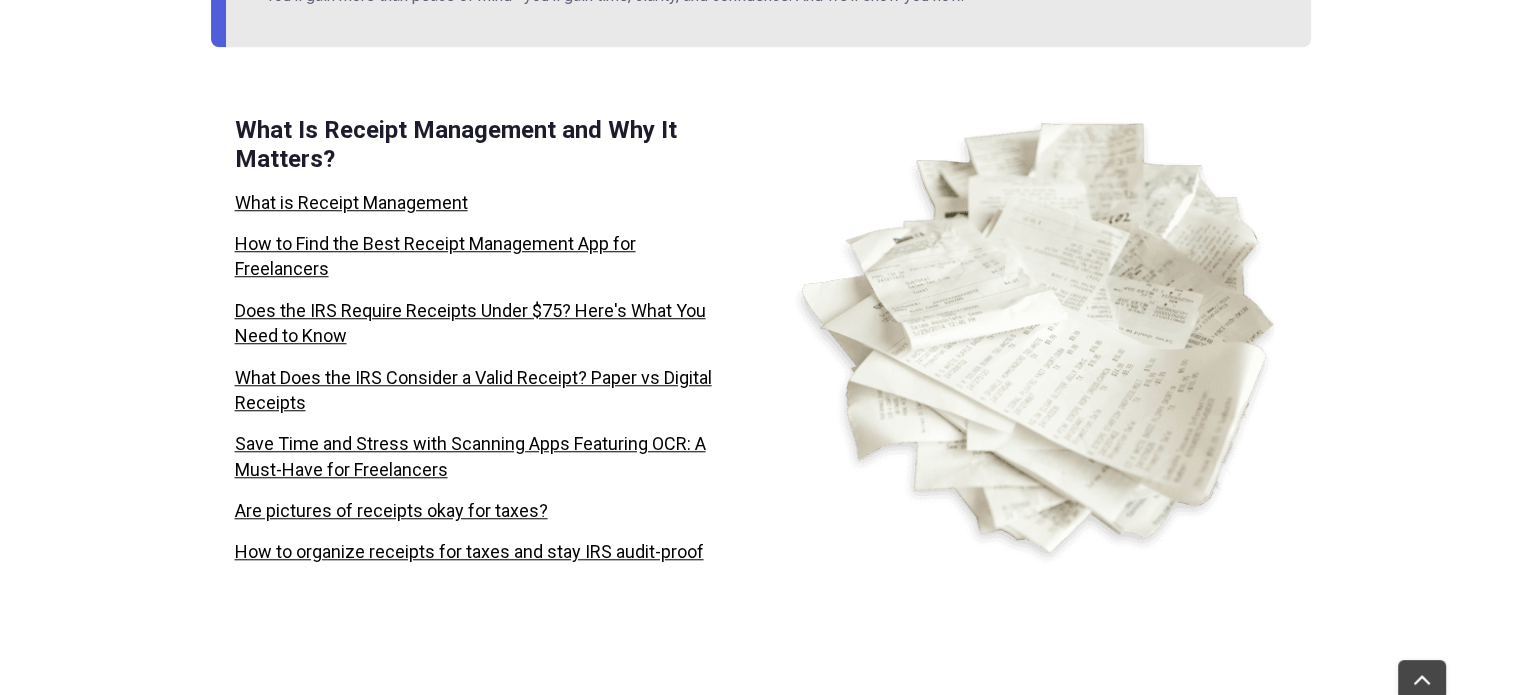 scroll, scrollTop: 1500, scrollLeft: 0, axis: vertical 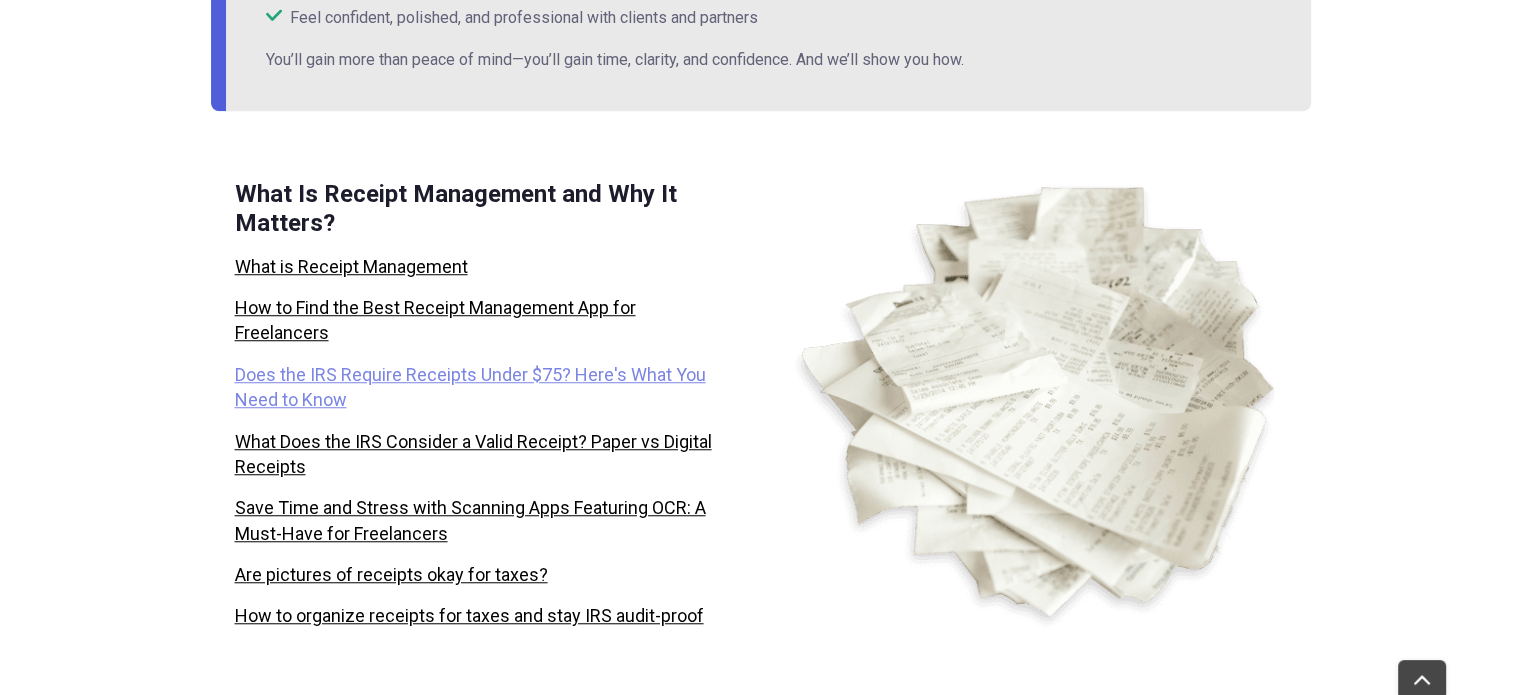 click on "Does the IRS Require Receipts Under $75? Here's What You Need to Know" at bounding box center (470, 387) 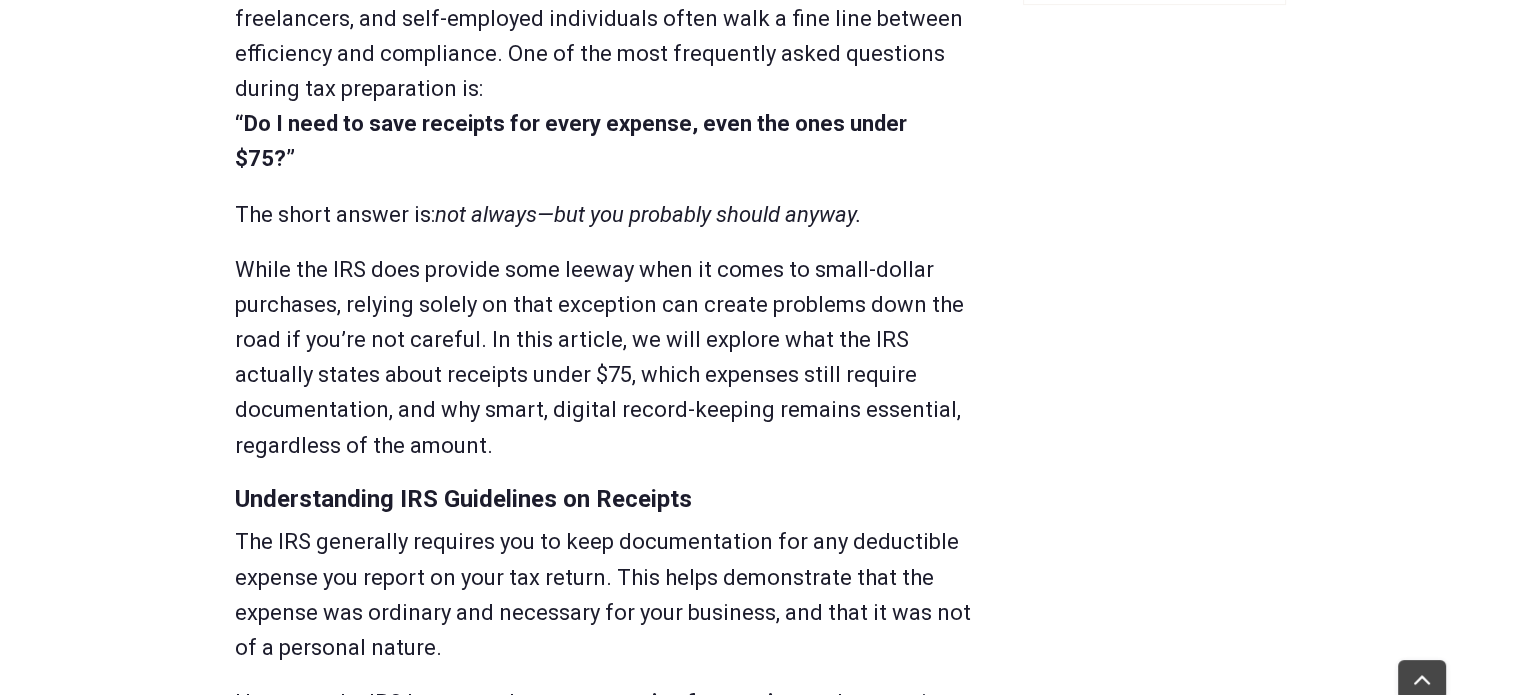scroll, scrollTop: 1166, scrollLeft: 0, axis: vertical 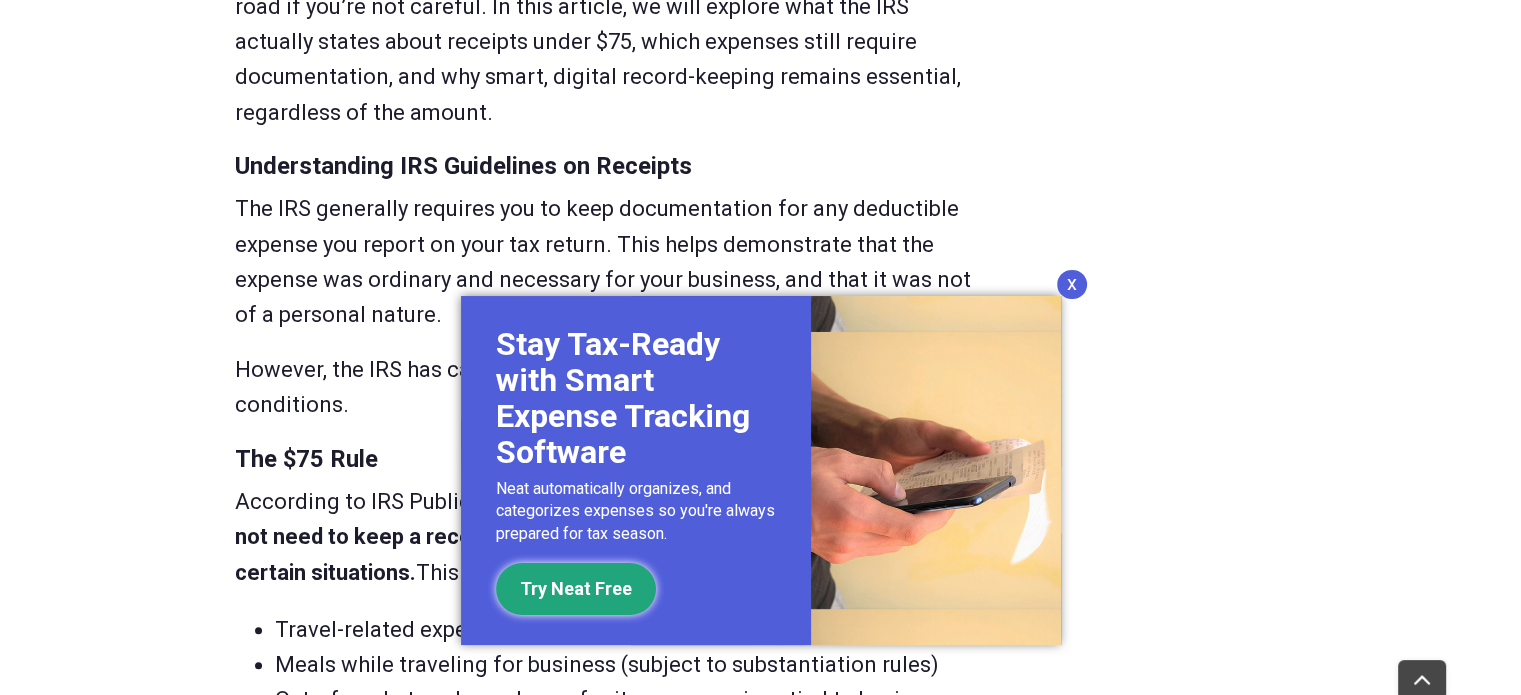 click on "x" at bounding box center (1072, 284) 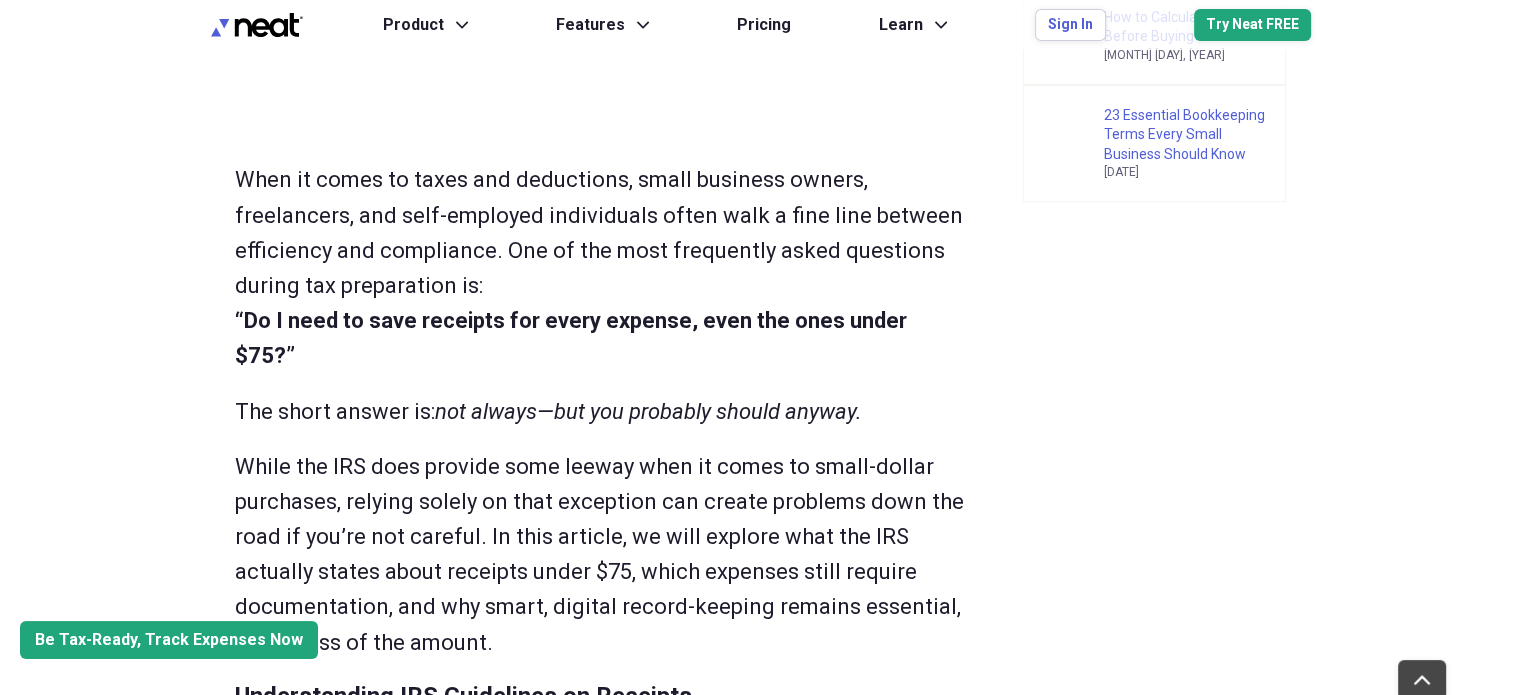 scroll, scrollTop: 0, scrollLeft: 0, axis: both 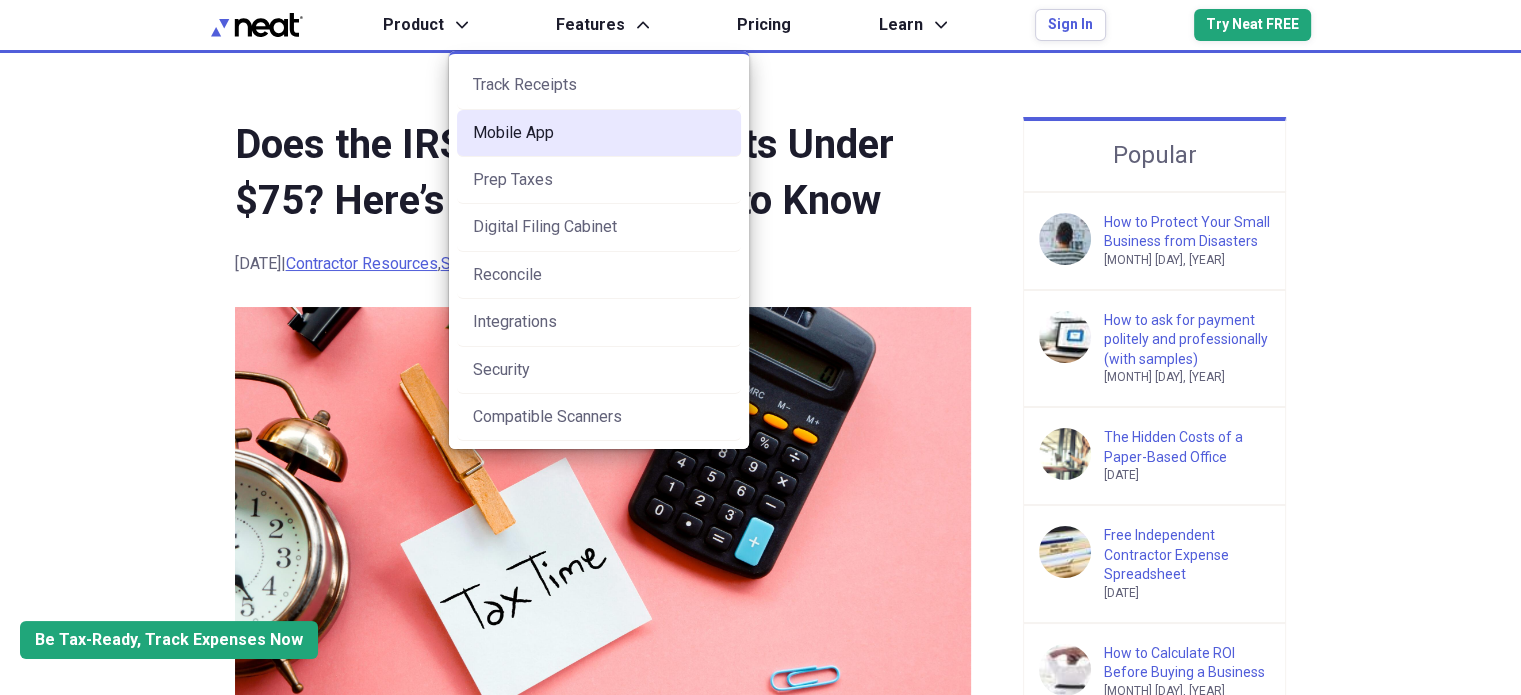 click on "Mobile App" at bounding box center (599, 133) 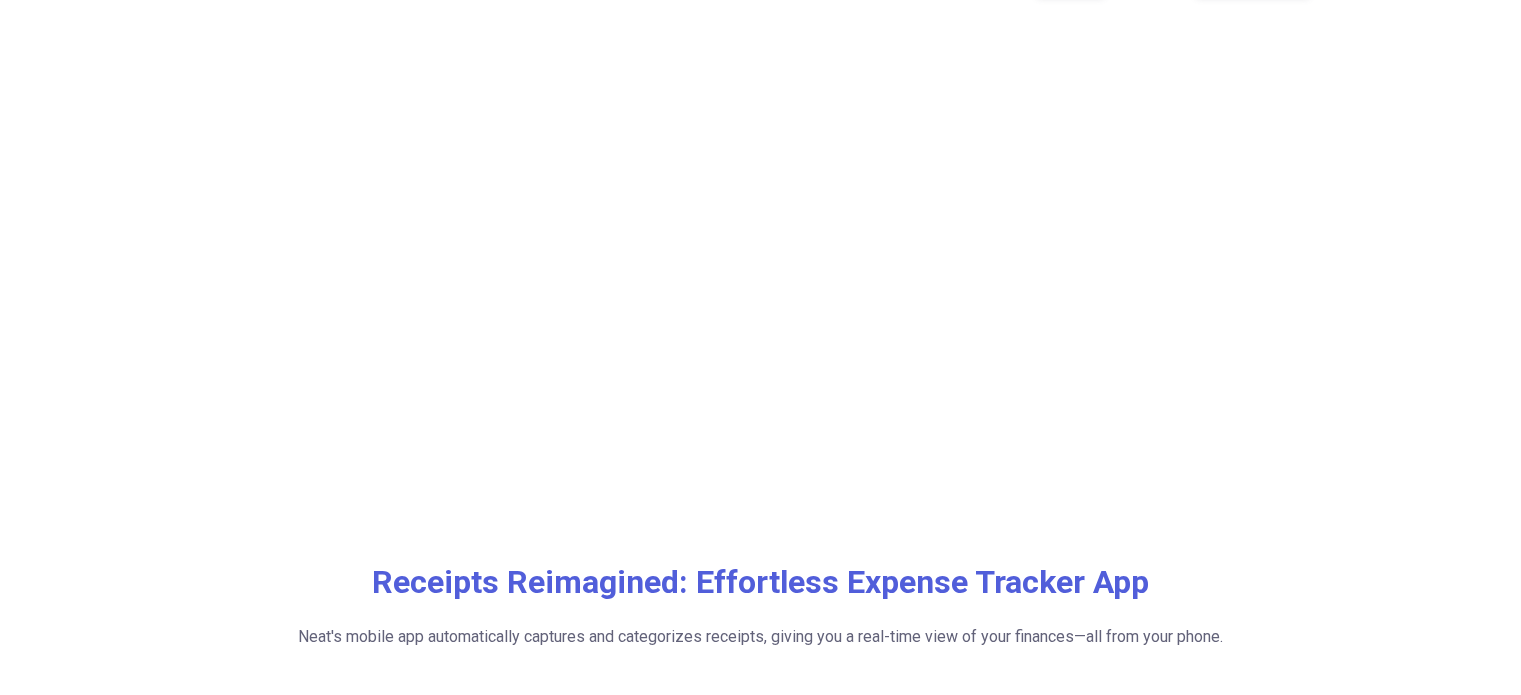 scroll, scrollTop: 0, scrollLeft: 0, axis: both 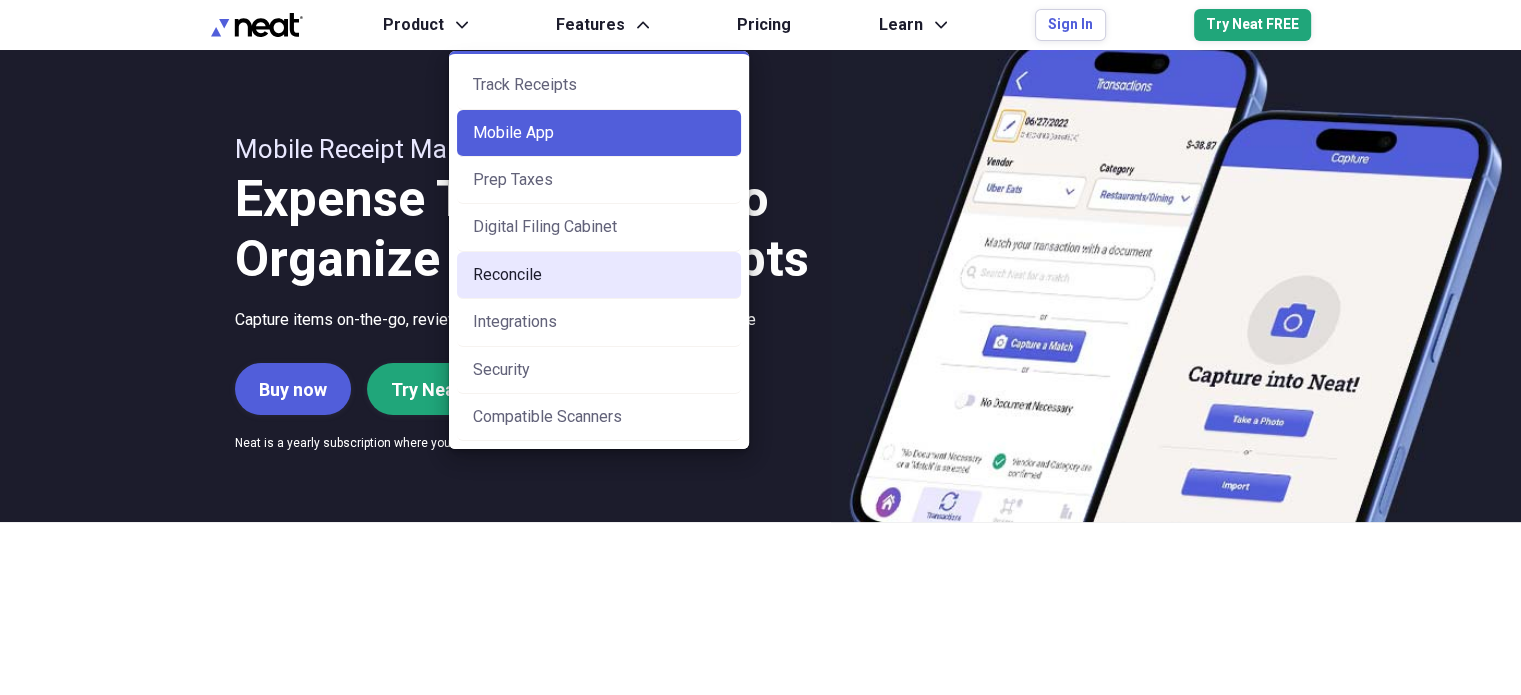 click on "Reconcile" at bounding box center (599, 275) 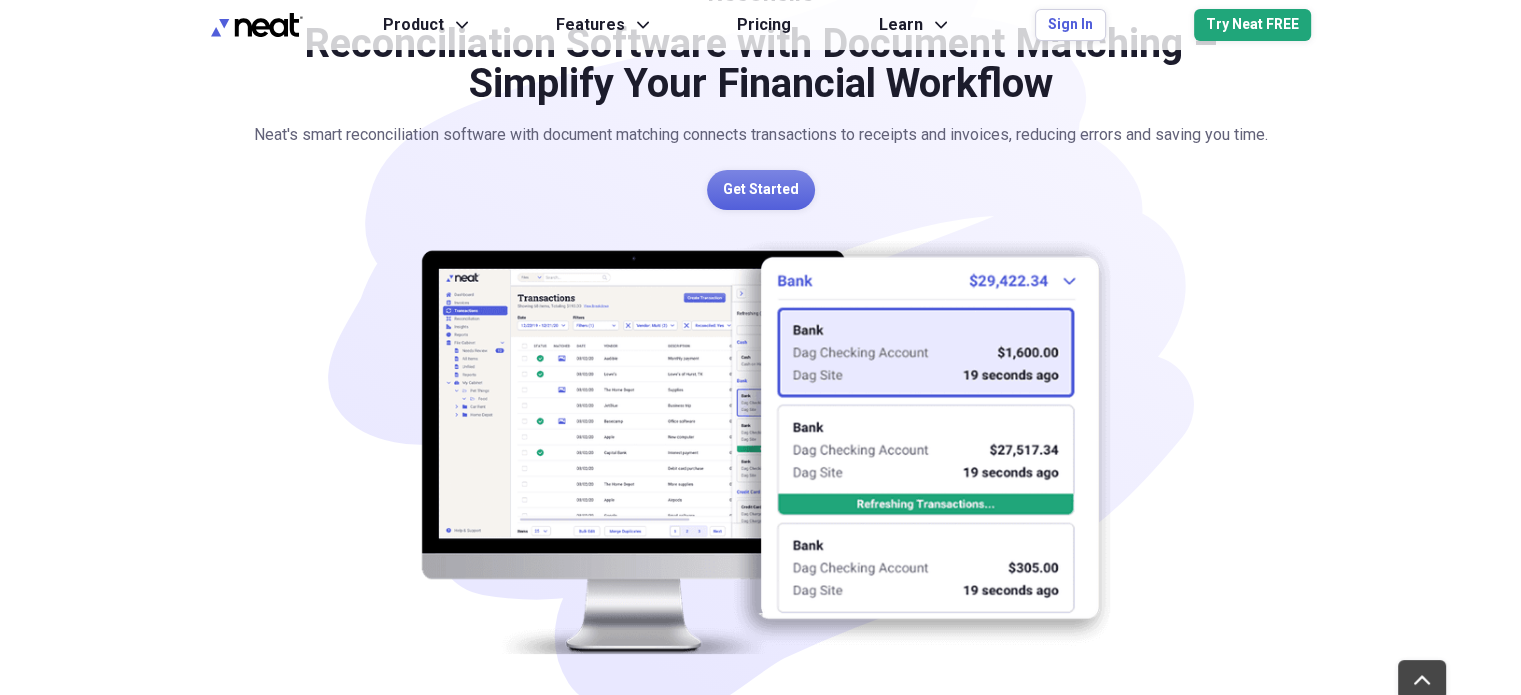 scroll, scrollTop: 0, scrollLeft: 0, axis: both 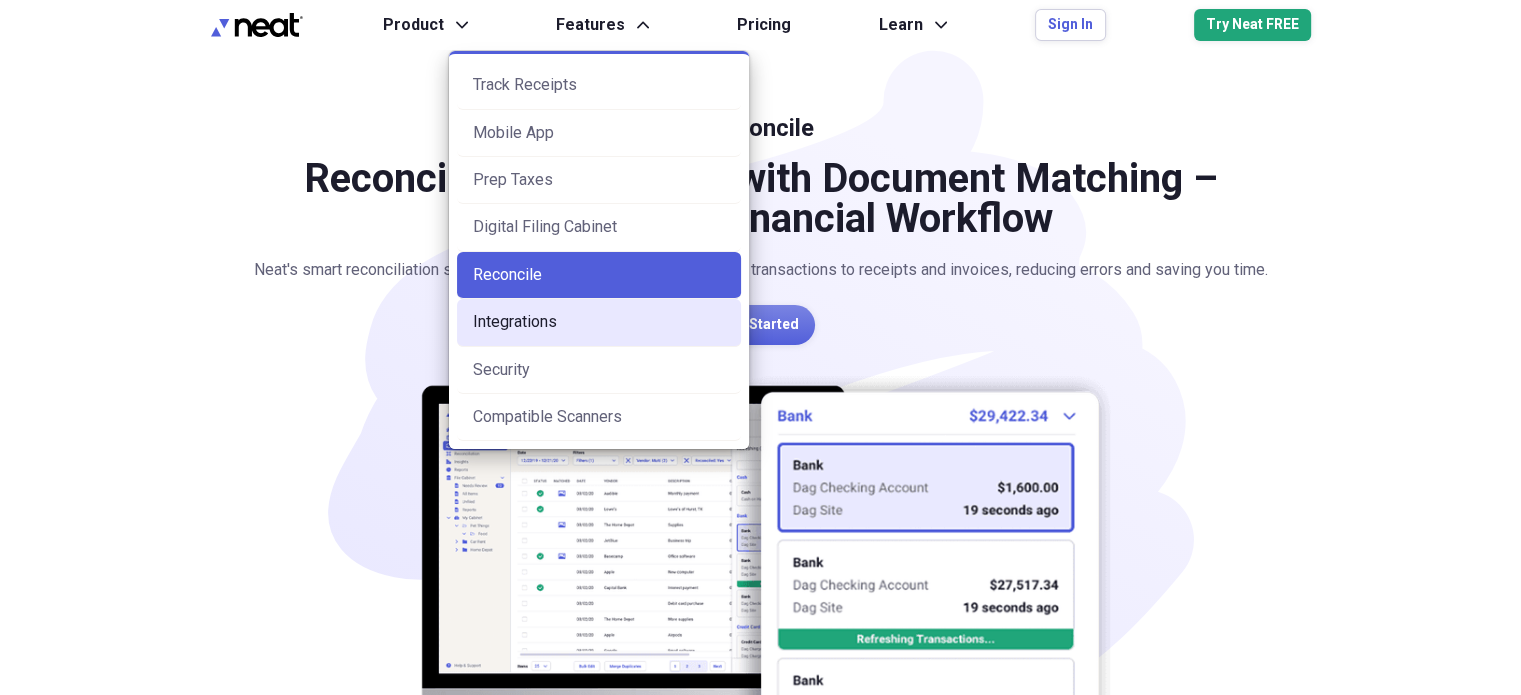 click on "Integrations" at bounding box center (599, 322) 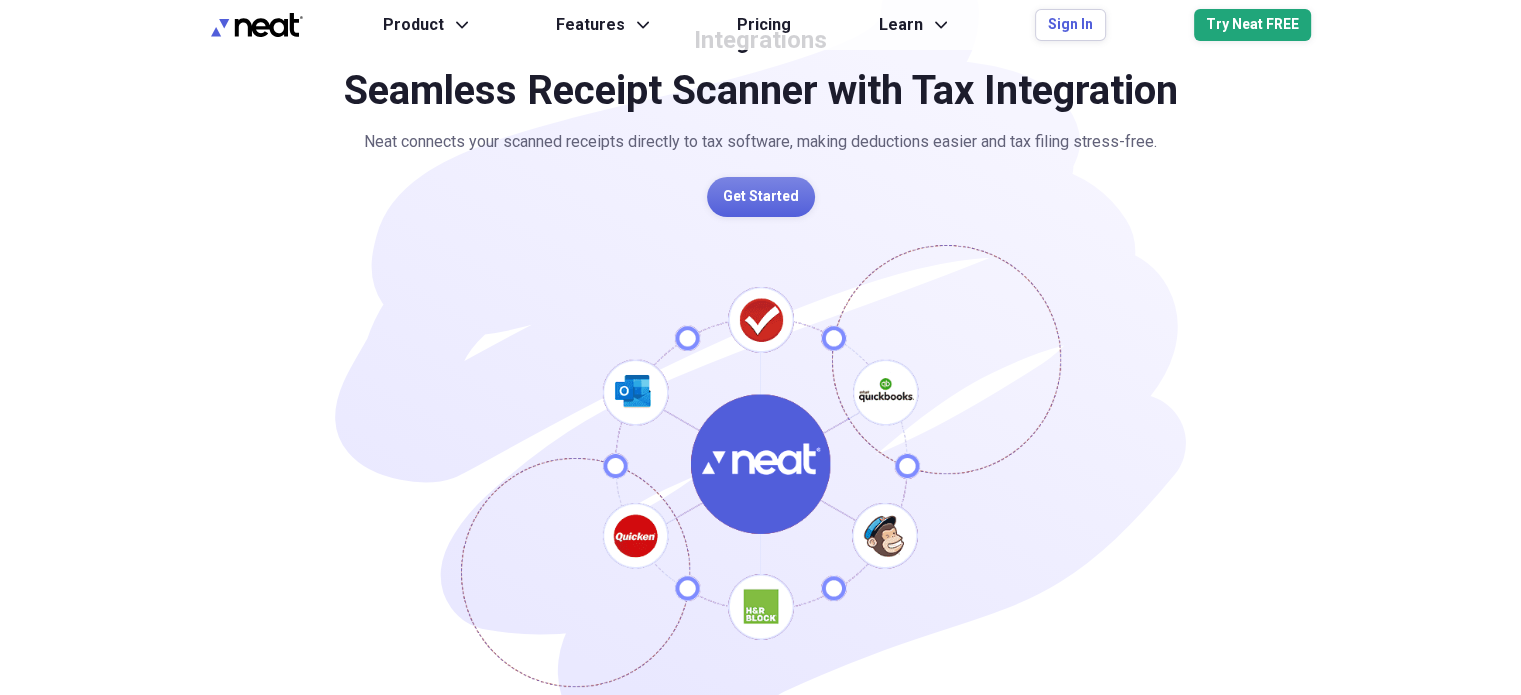 scroll, scrollTop: 0, scrollLeft: 0, axis: both 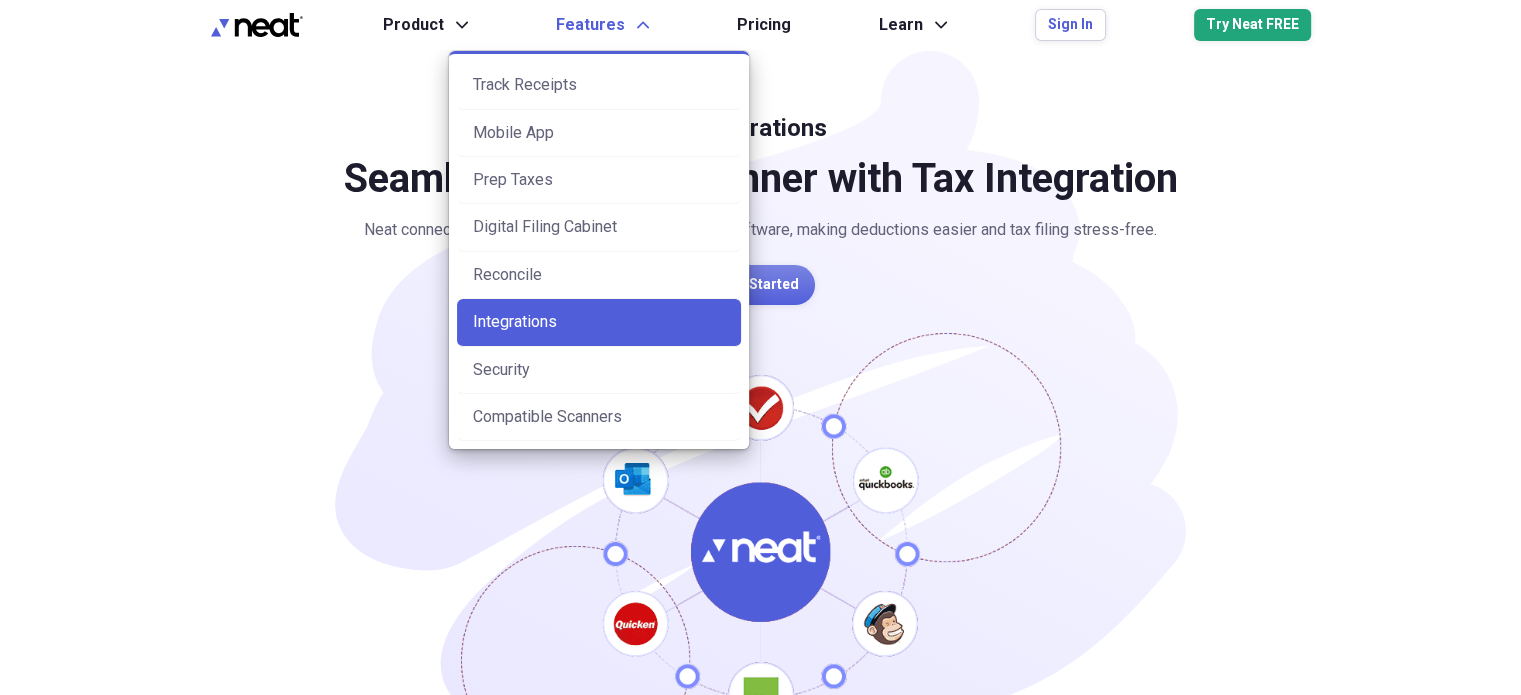 click on "Features" at bounding box center [590, 25] 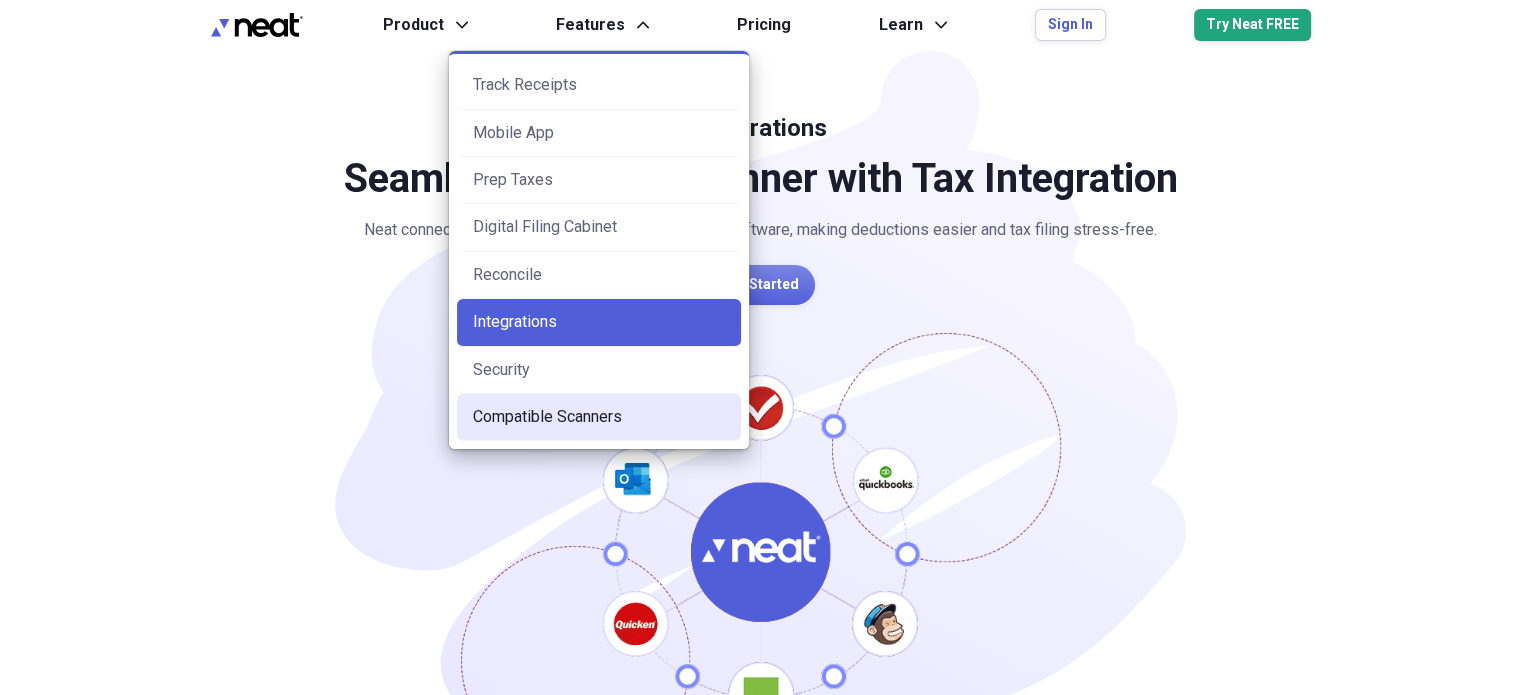 click on "Compatible Scanners" at bounding box center (599, 417) 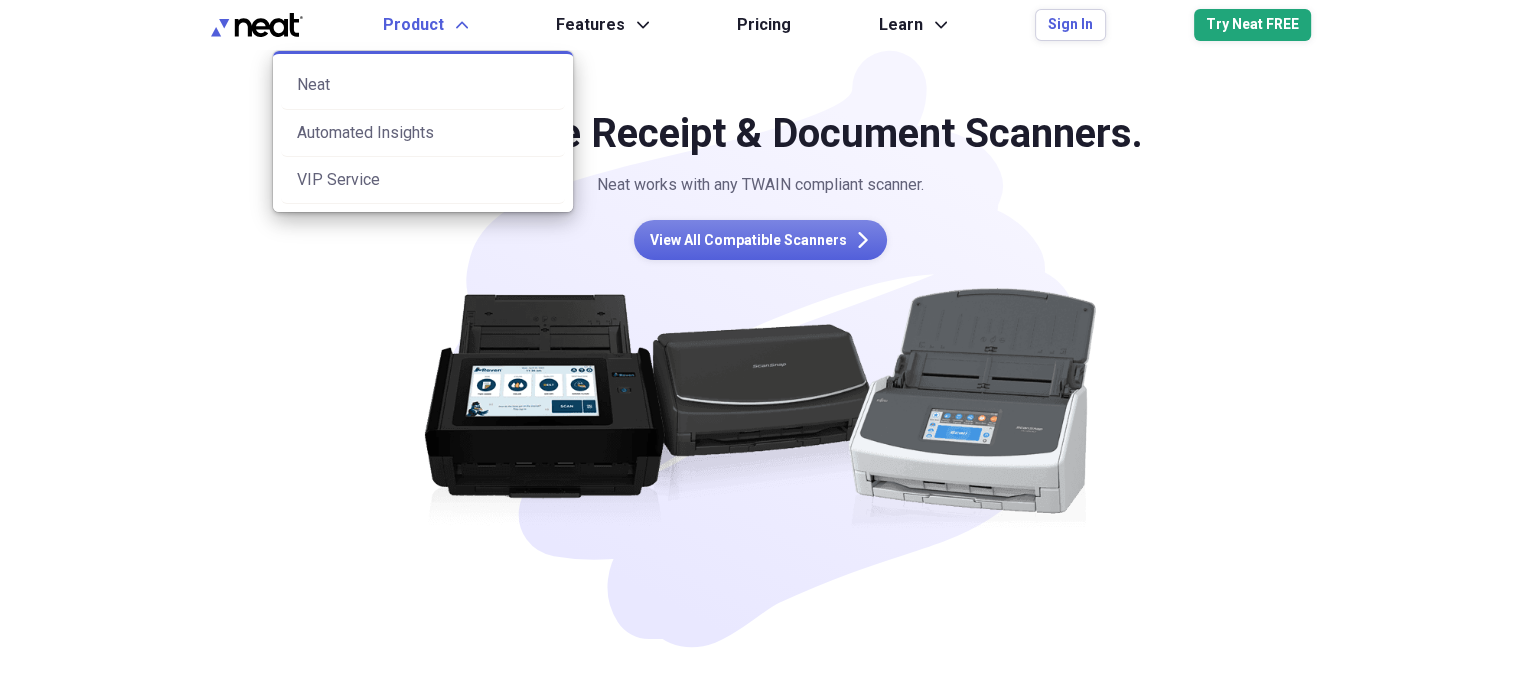 click on "Product" at bounding box center (413, 25) 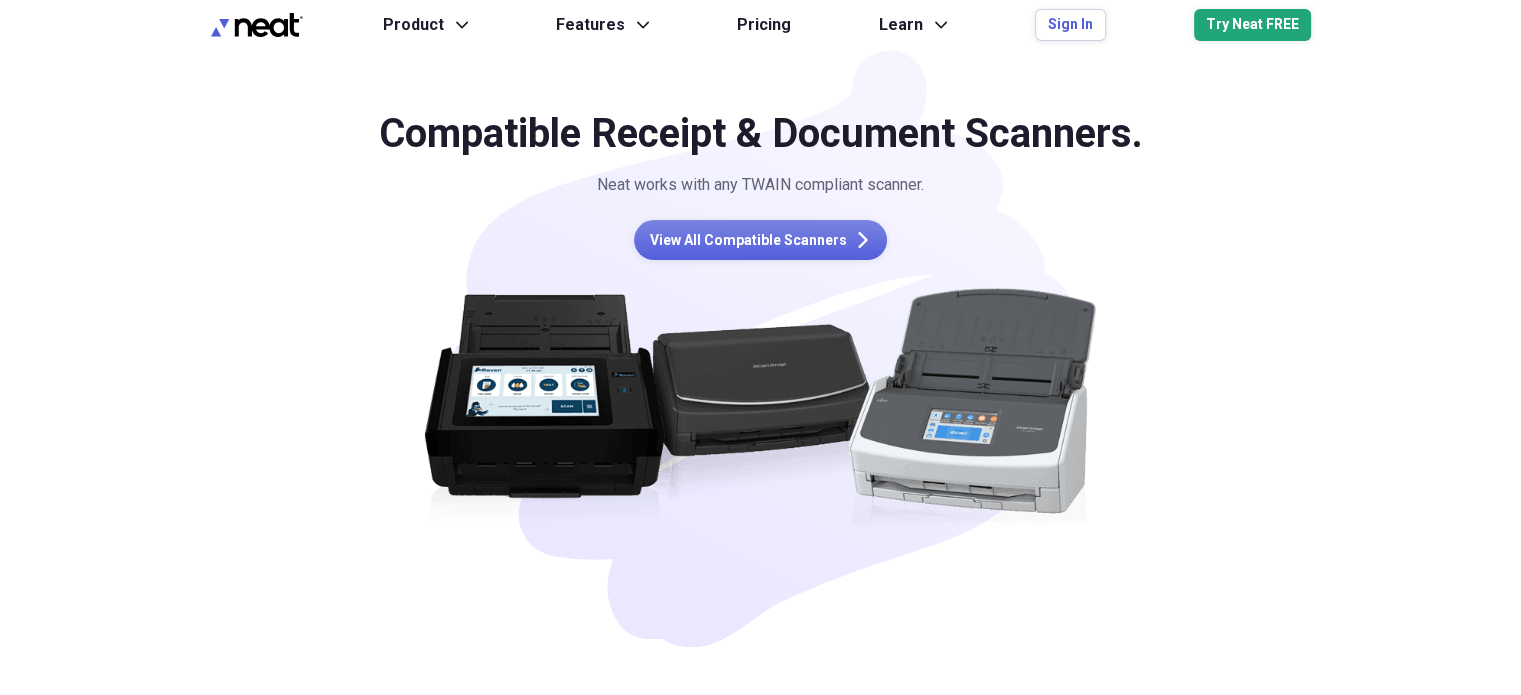 click on "Compatible Receipt & Document Scanners. Neat works with any TWAIN compliant scanner. View All Compatible Scanners chevron-right" at bounding box center [761, 349] 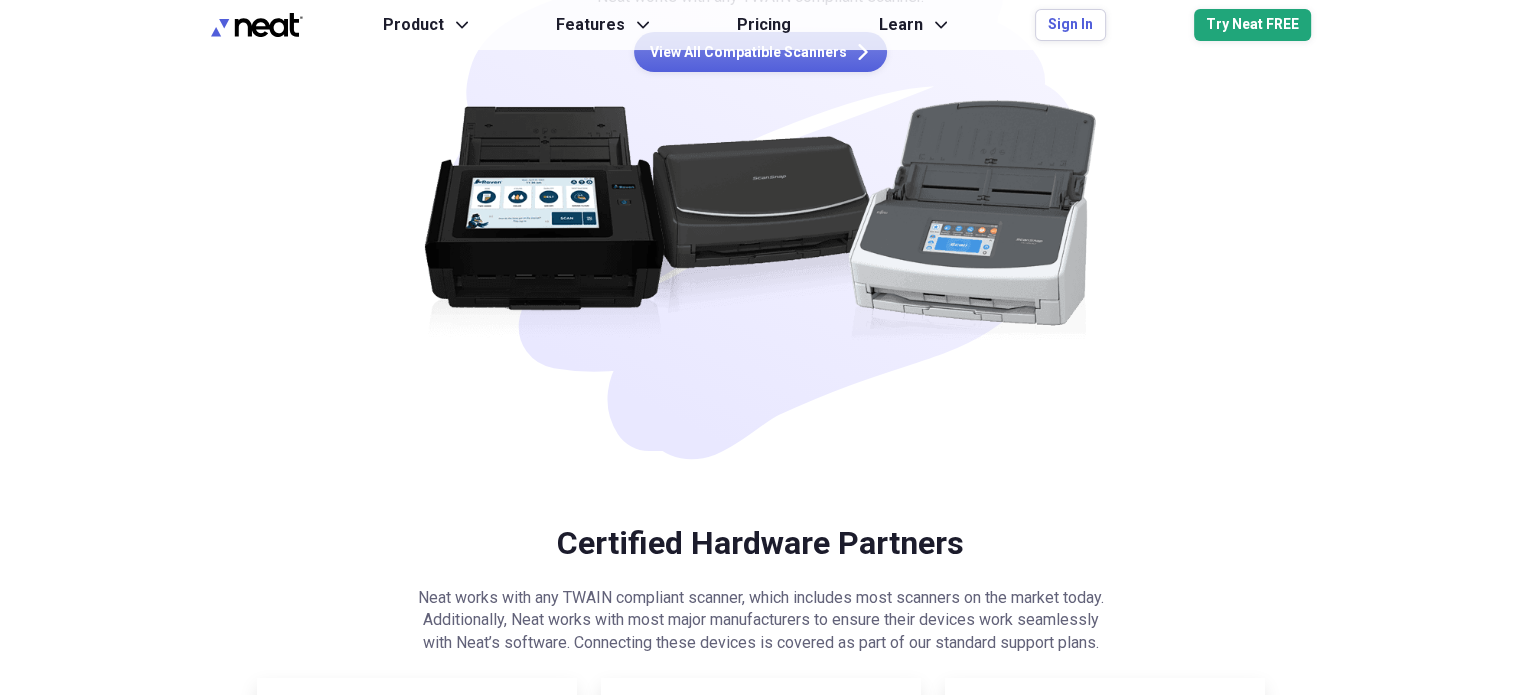 scroll, scrollTop: 1522, scrollLeft: 0, axis: vertical 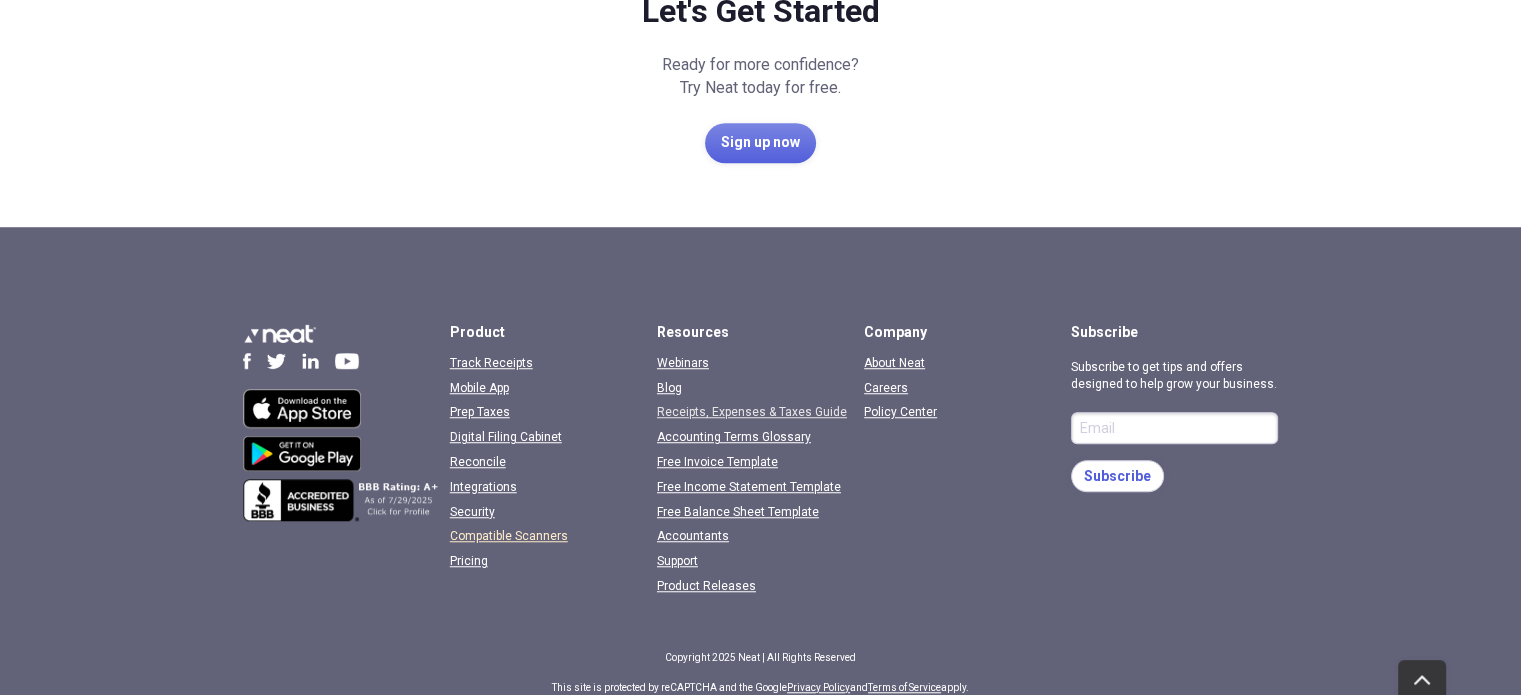 click on "Receipts, Expenses & Taxes Guide" at bounding box center (752, 412) 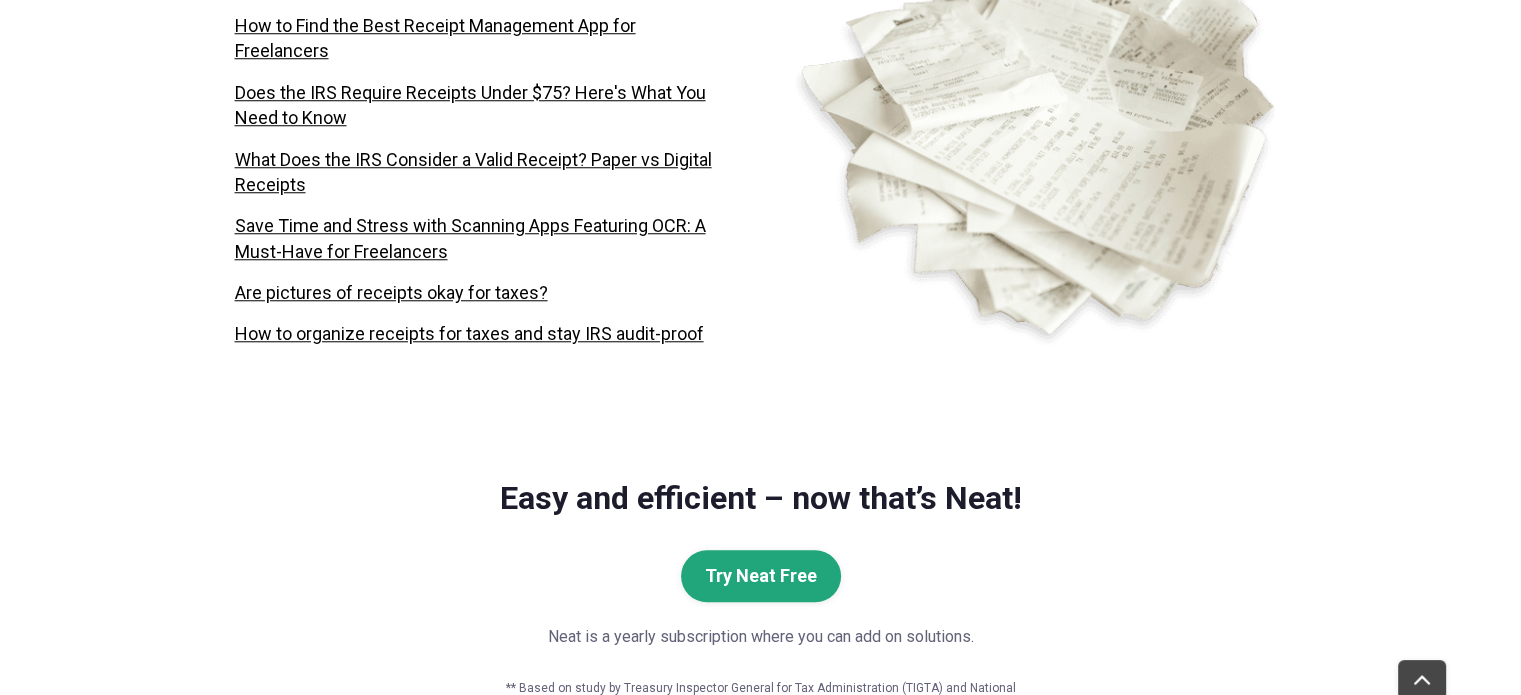 scroll, scrollTop: 1666, scrollLeft: 0, axis: vertical 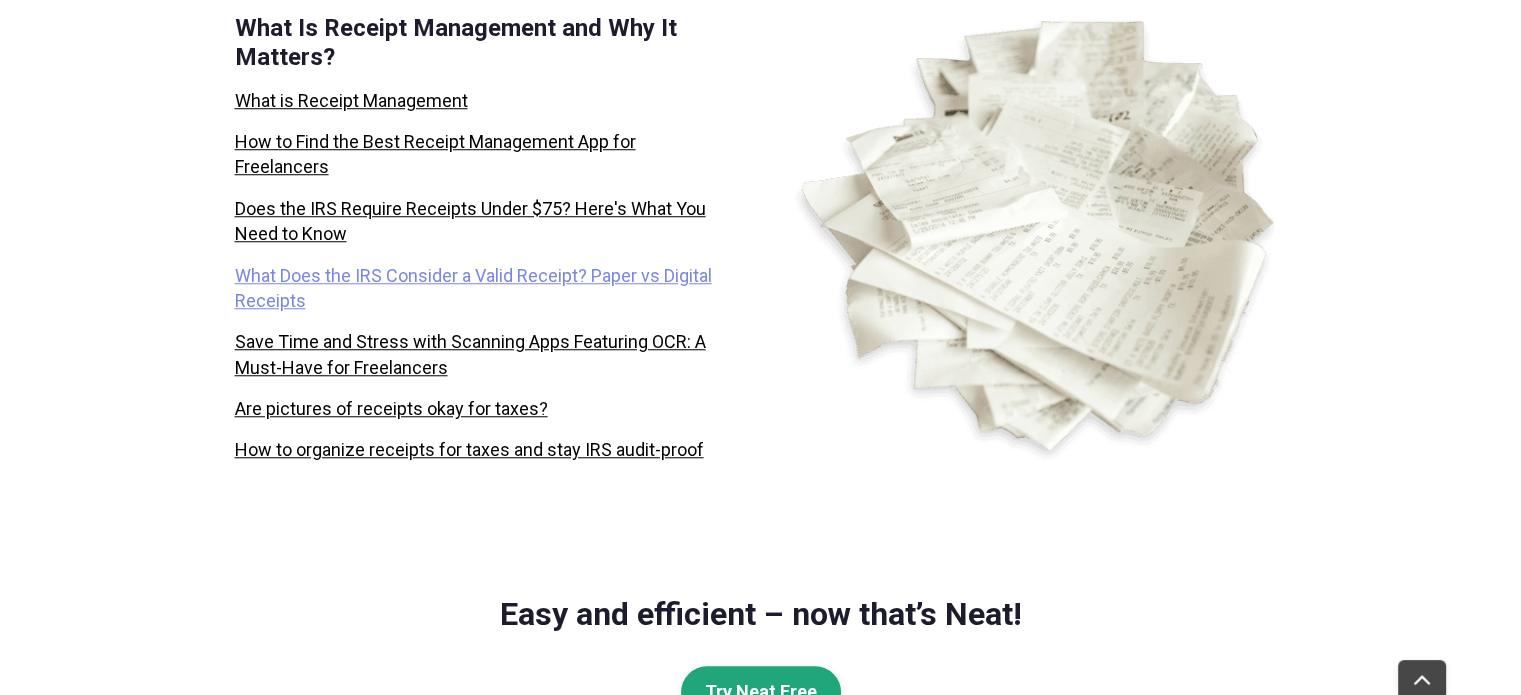click on "What Does the IRS Consider a Valid Receipt? Paper vs Digital Receipts" at bounding box center [473, 288] 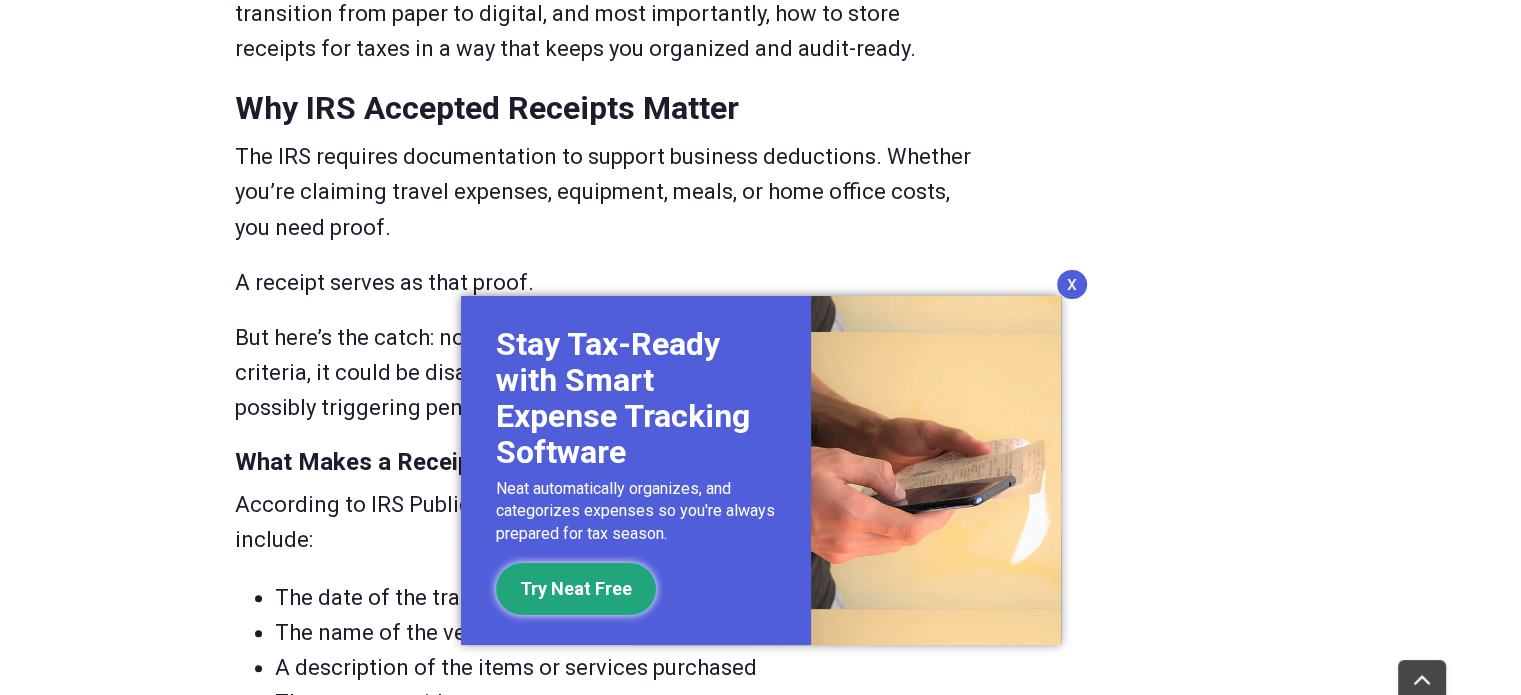 scroll, scrollTop: 1167, scrollLeft: 0, axis: vertical 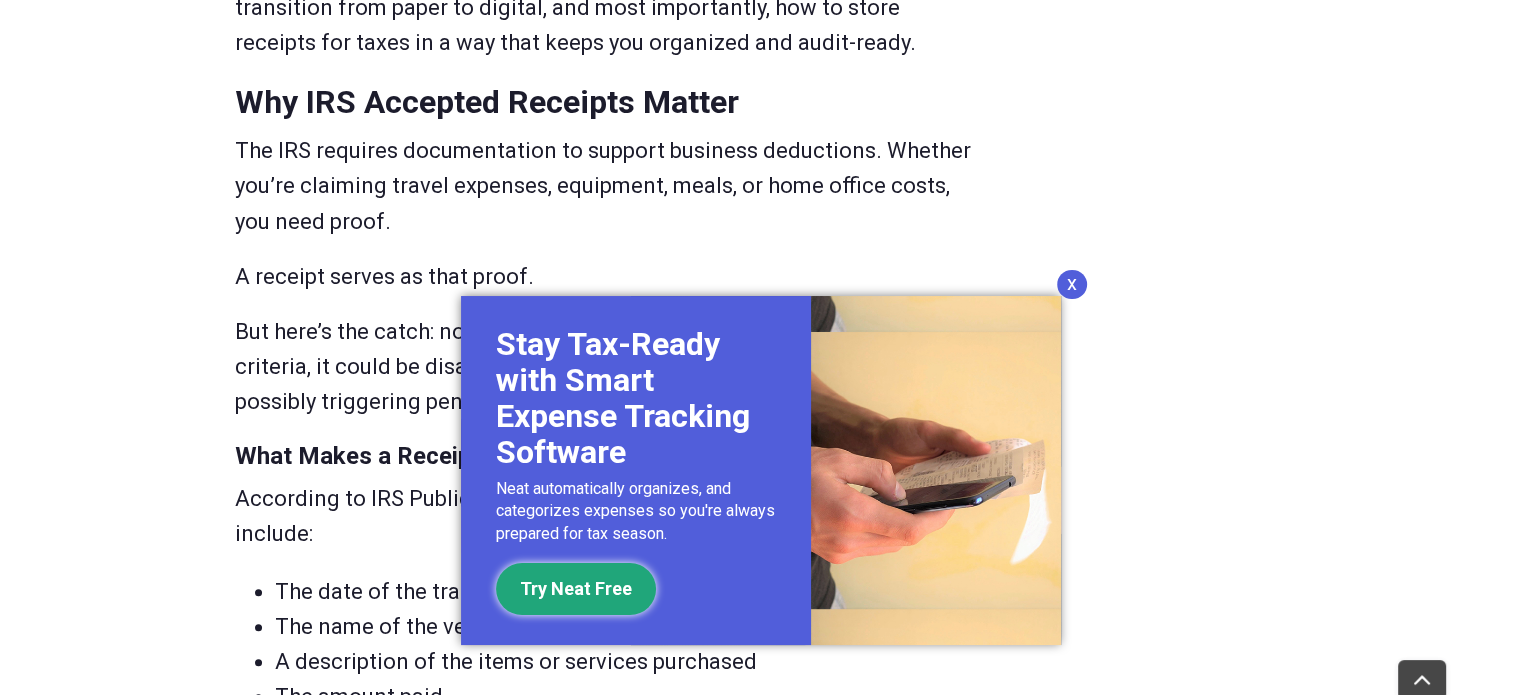 click on "x" at bounding box center [1072, 284] 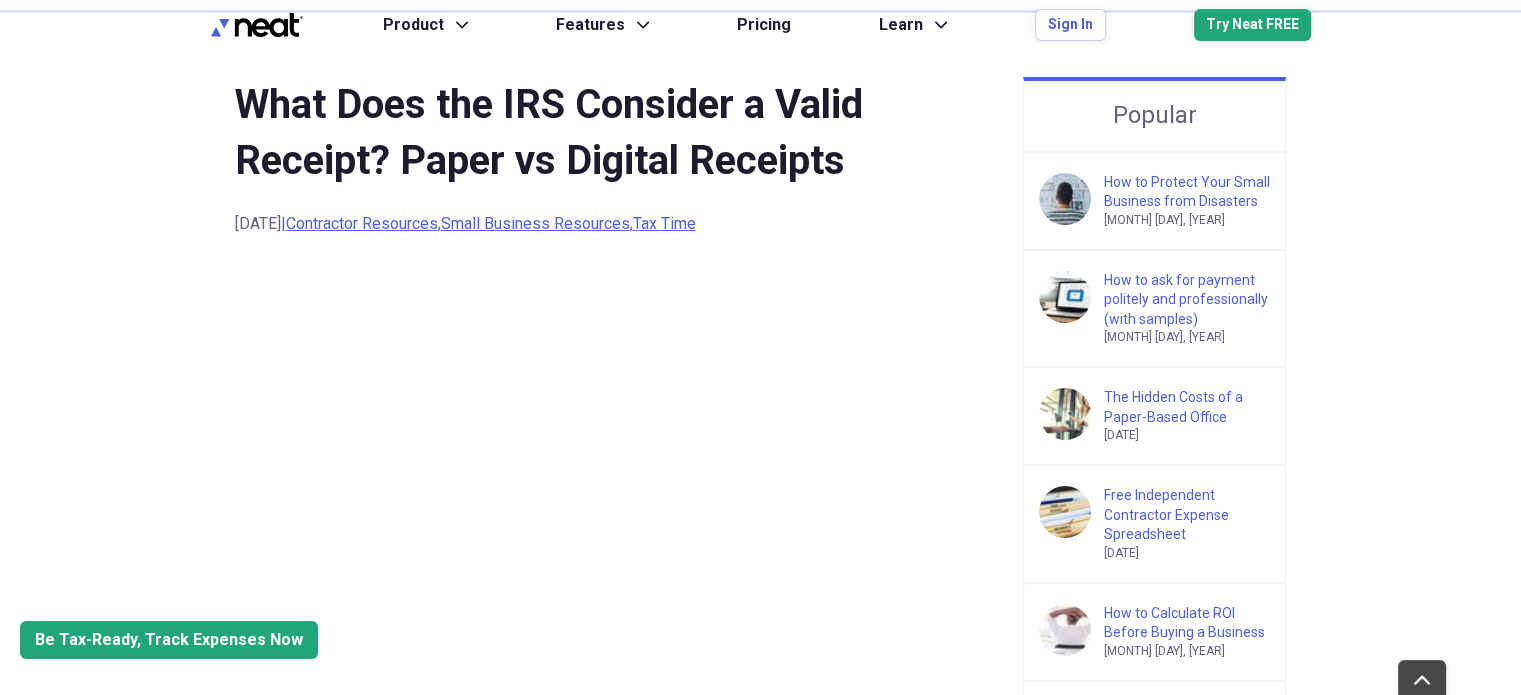 scroll, scrollTop: 0, scrollLeft: 0, axis: both 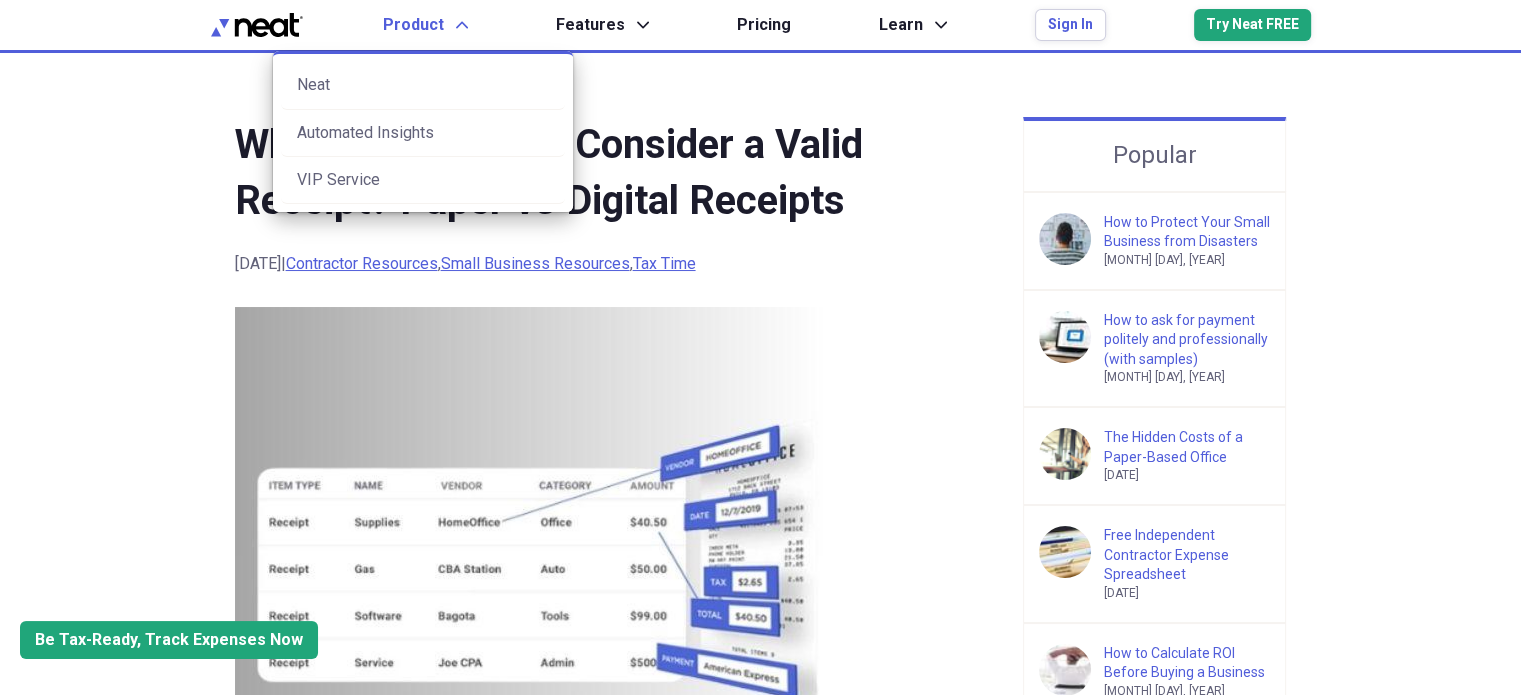 click on "Product" at bounding box center (413, 25) 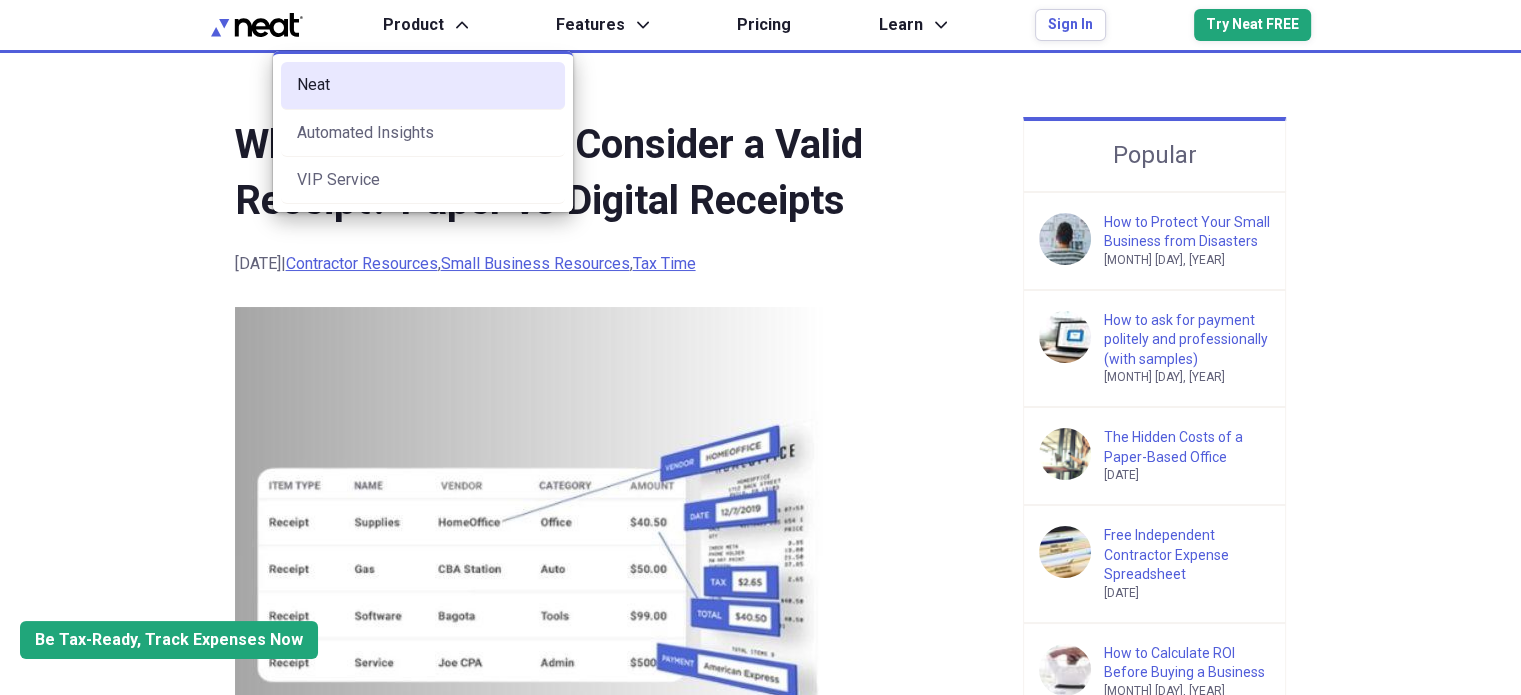 click on "Neat" at bounding box center (423, 85) 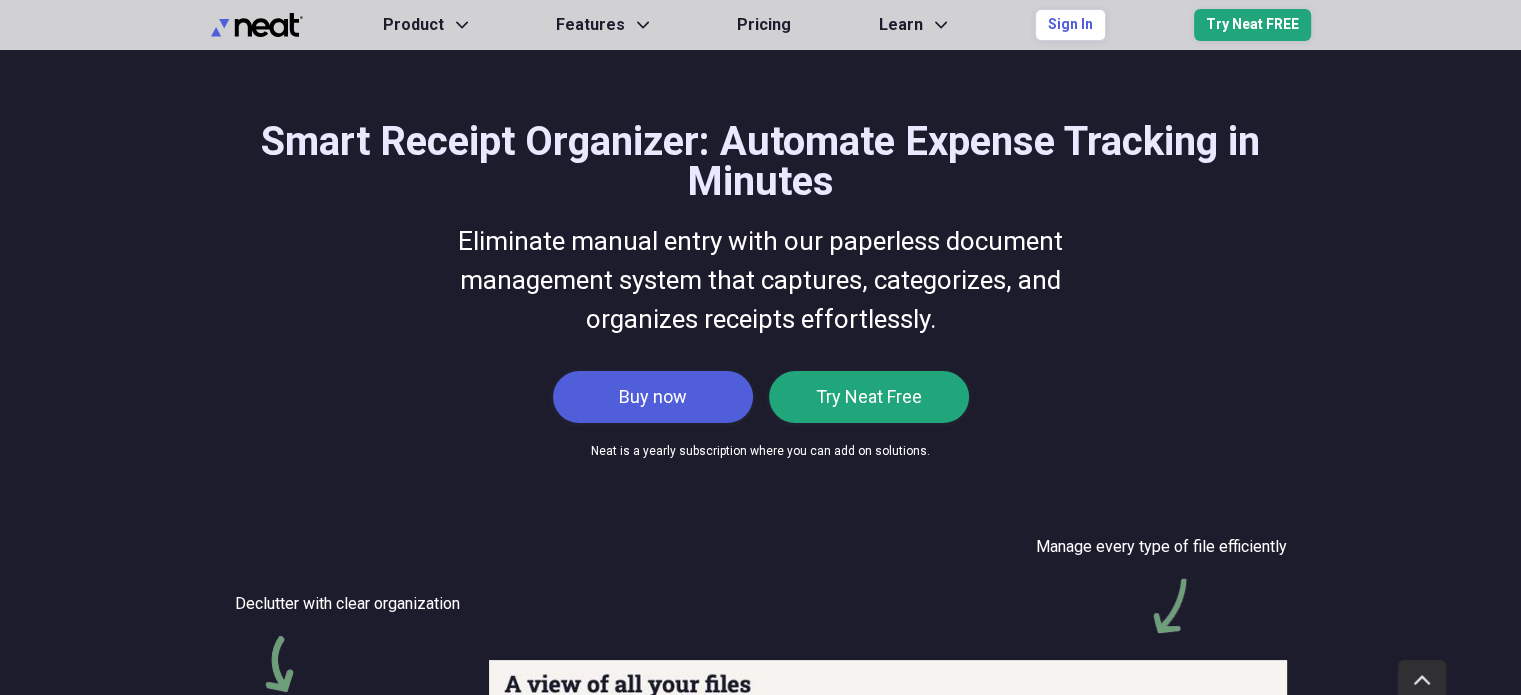 scroll, scrollTop: 0, scrollLeft: 0, axis: both 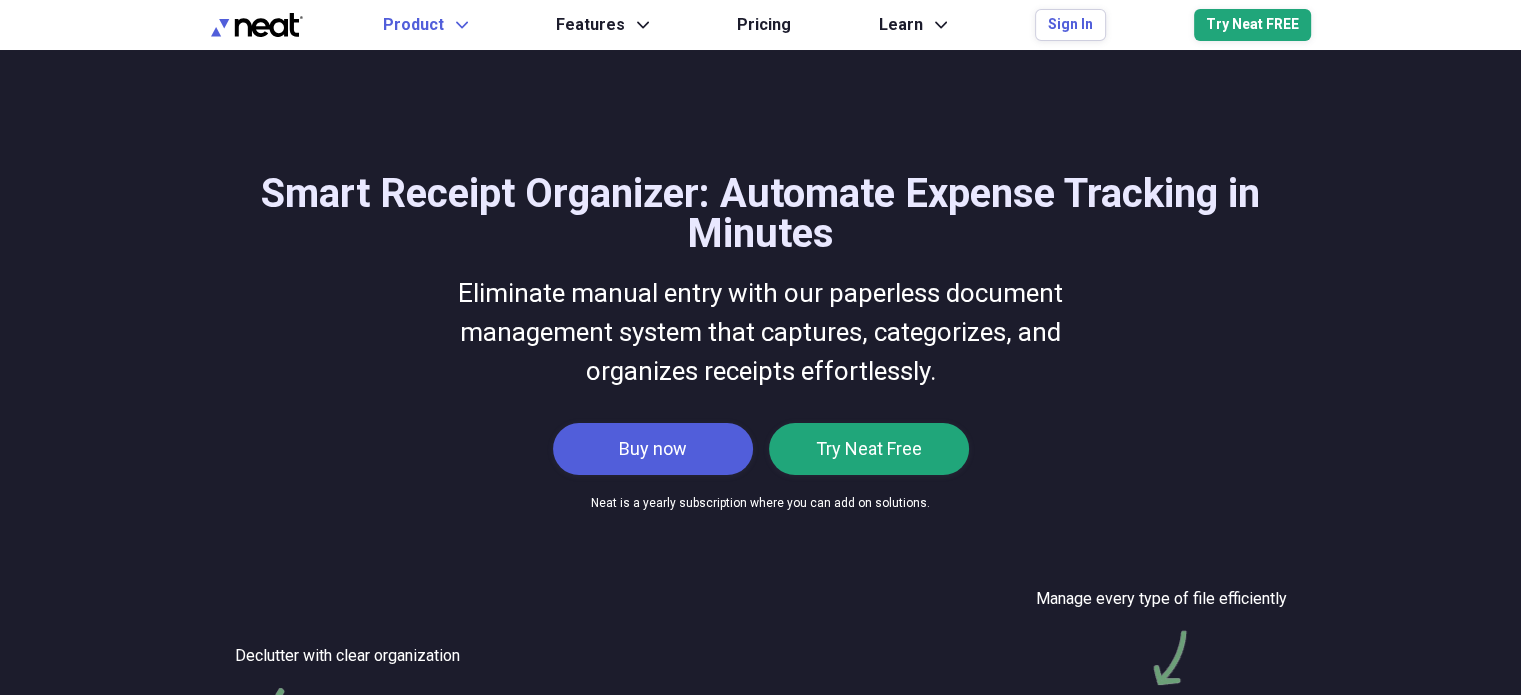 click on "Product Expand" at bounding box center (425, 25) 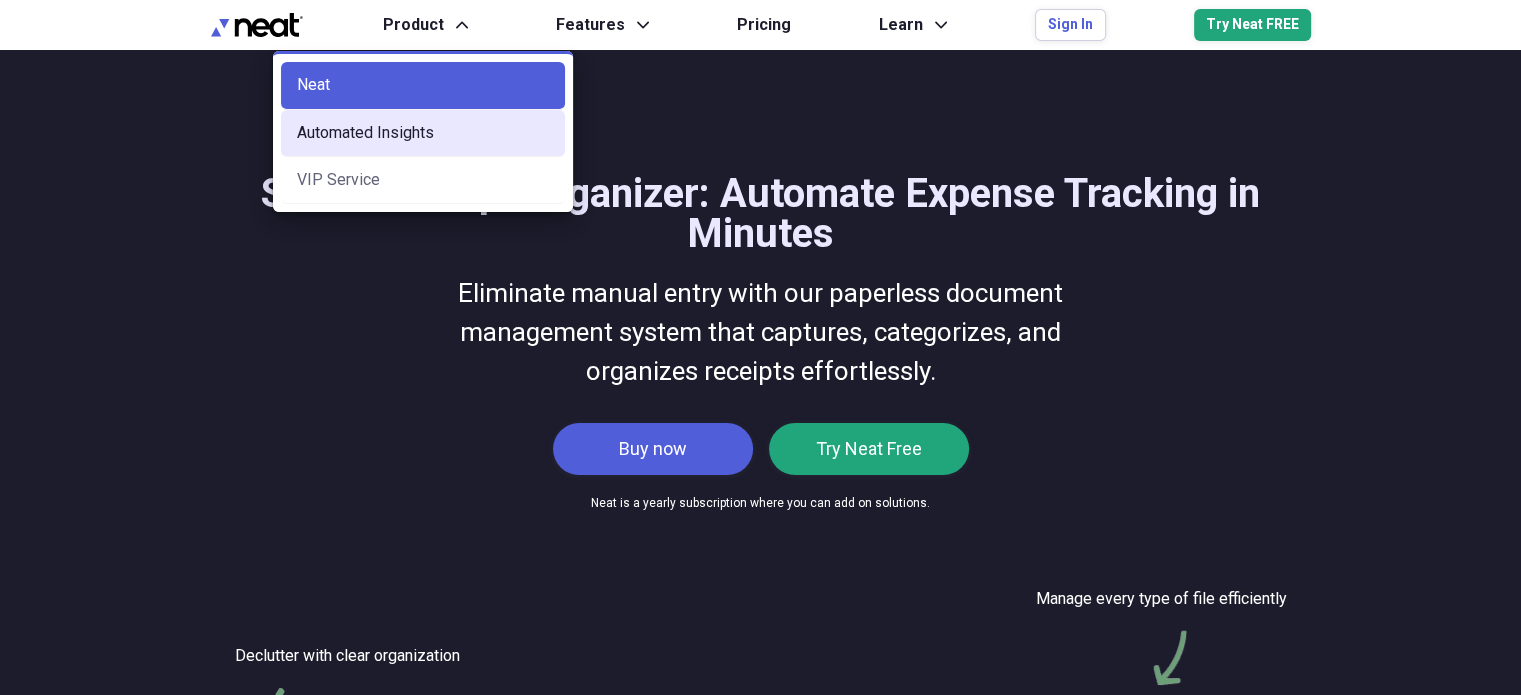 click on "Automated Insights" at bounding box center [423, 133] 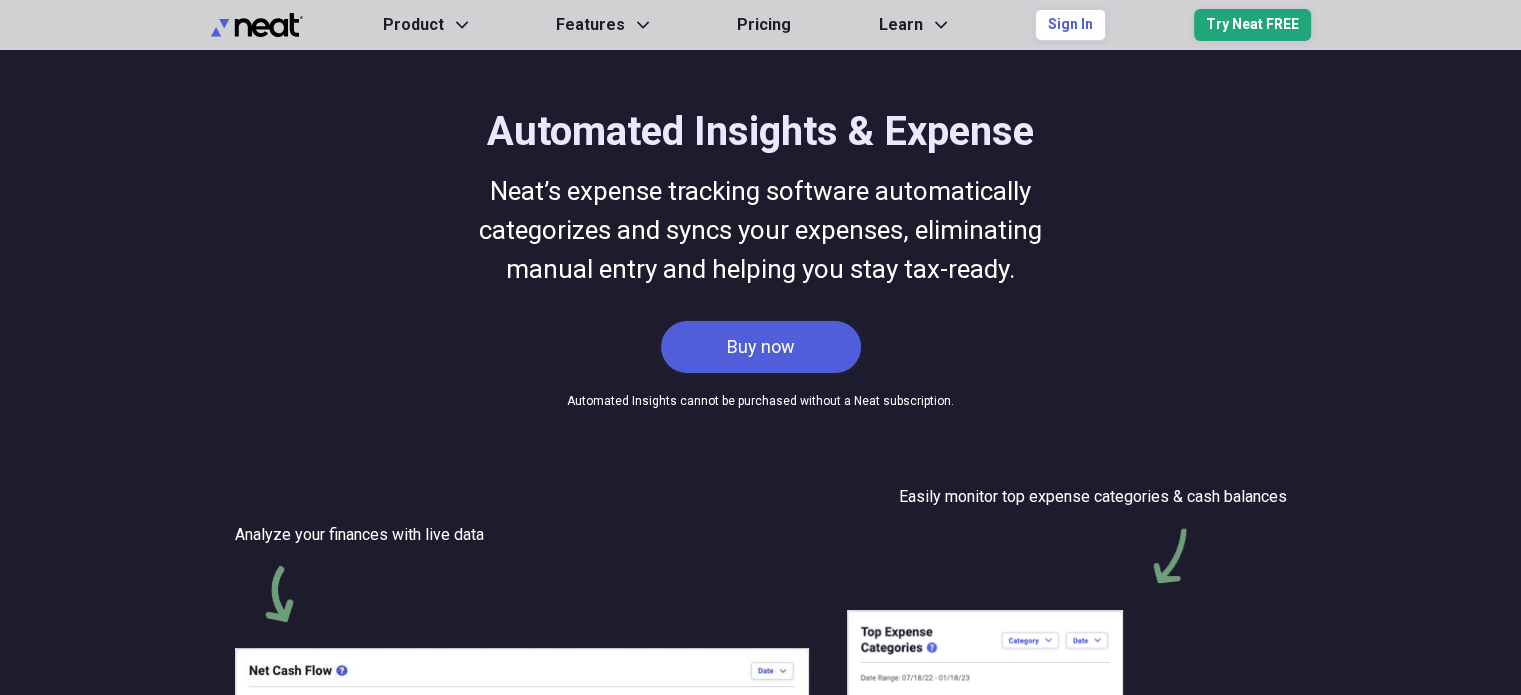 scroll, scrollTop: 0, scrollLeft: 0, axis: both 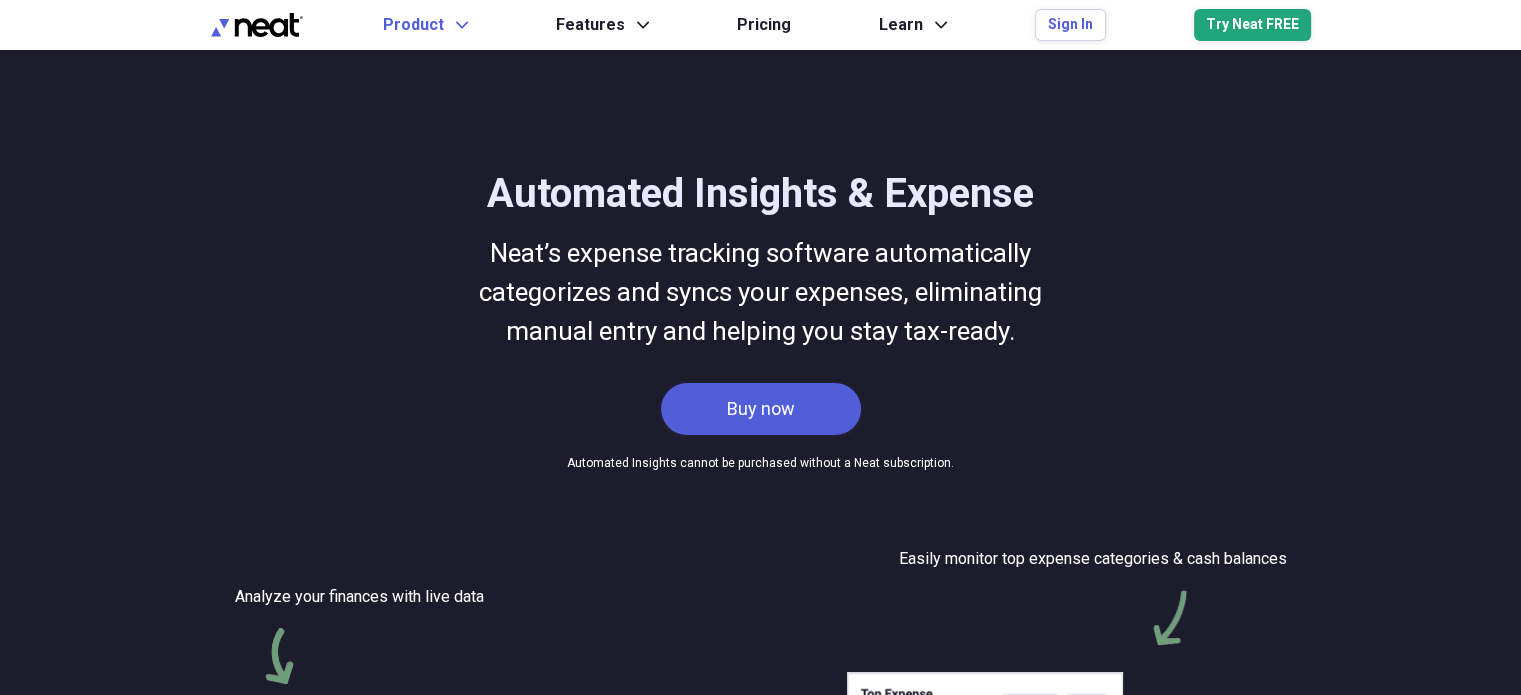 click on "Product" at bounding box center [413, 25] 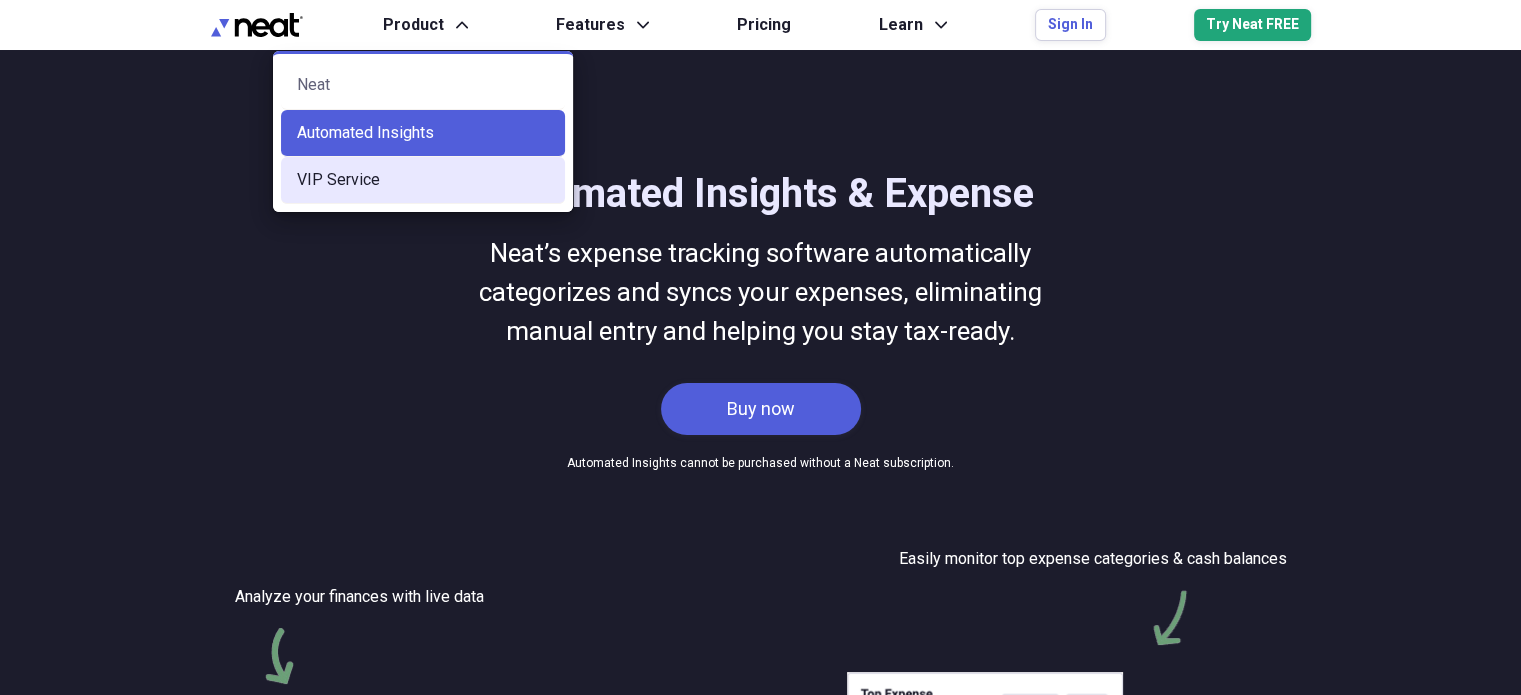 click on "VIP Service" at bounding box center (423, 180) 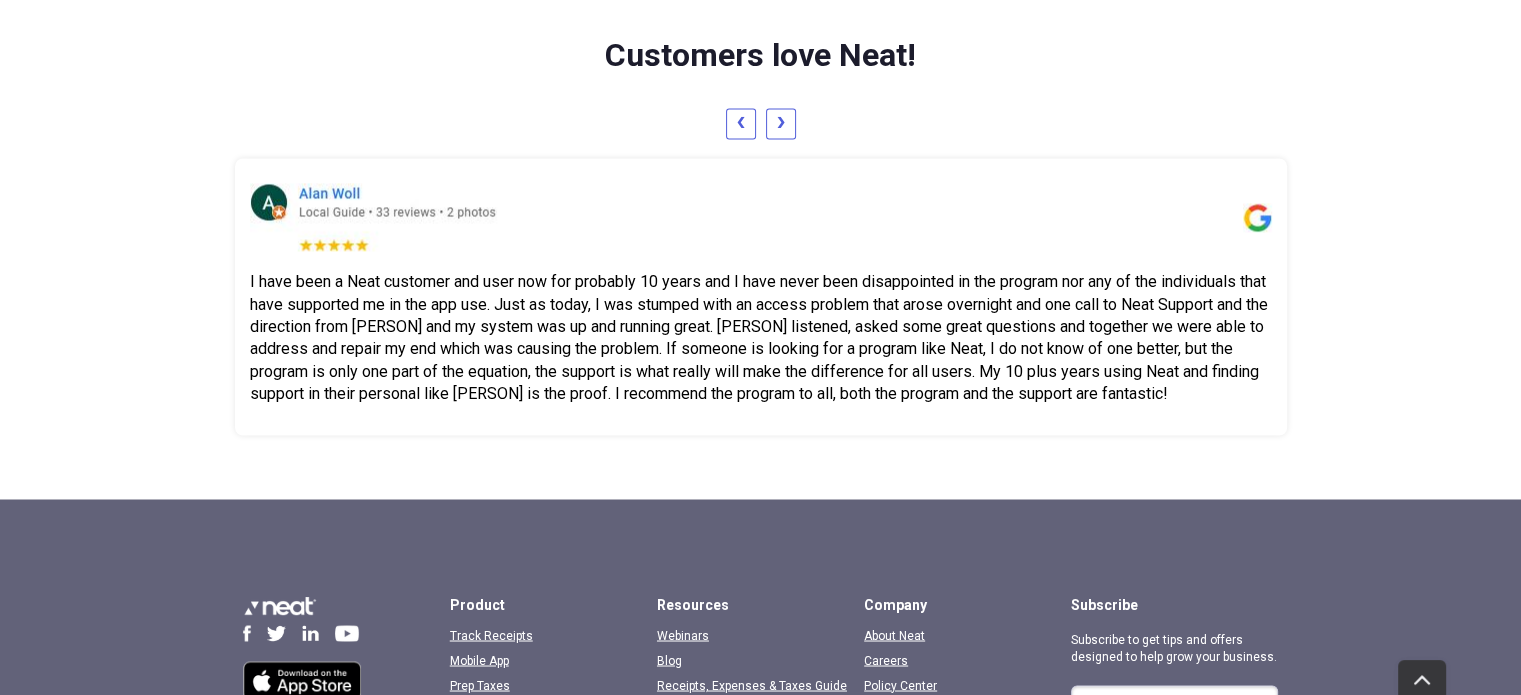 scroll, scrollTop: 3576, scrollLeft: 0, axis: vertical 